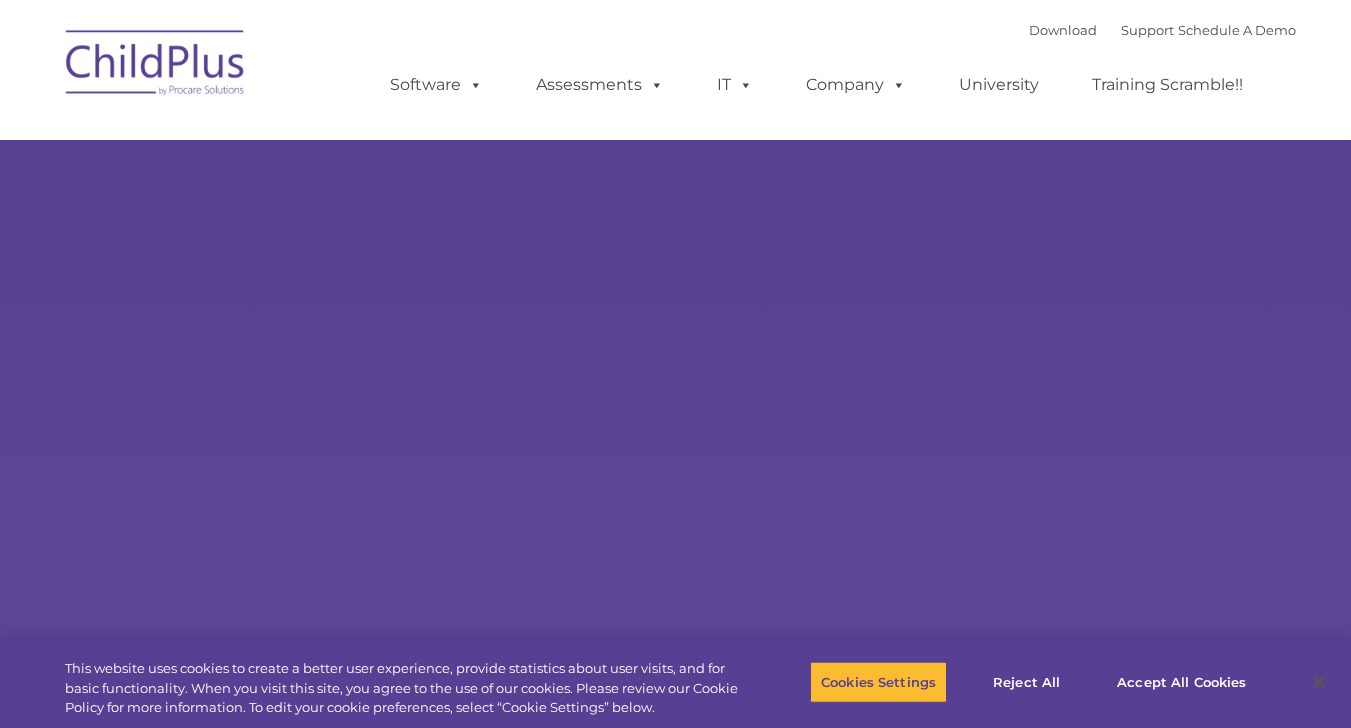 scroll, scrollTop: 0, scrollLeft: 0, axis: both 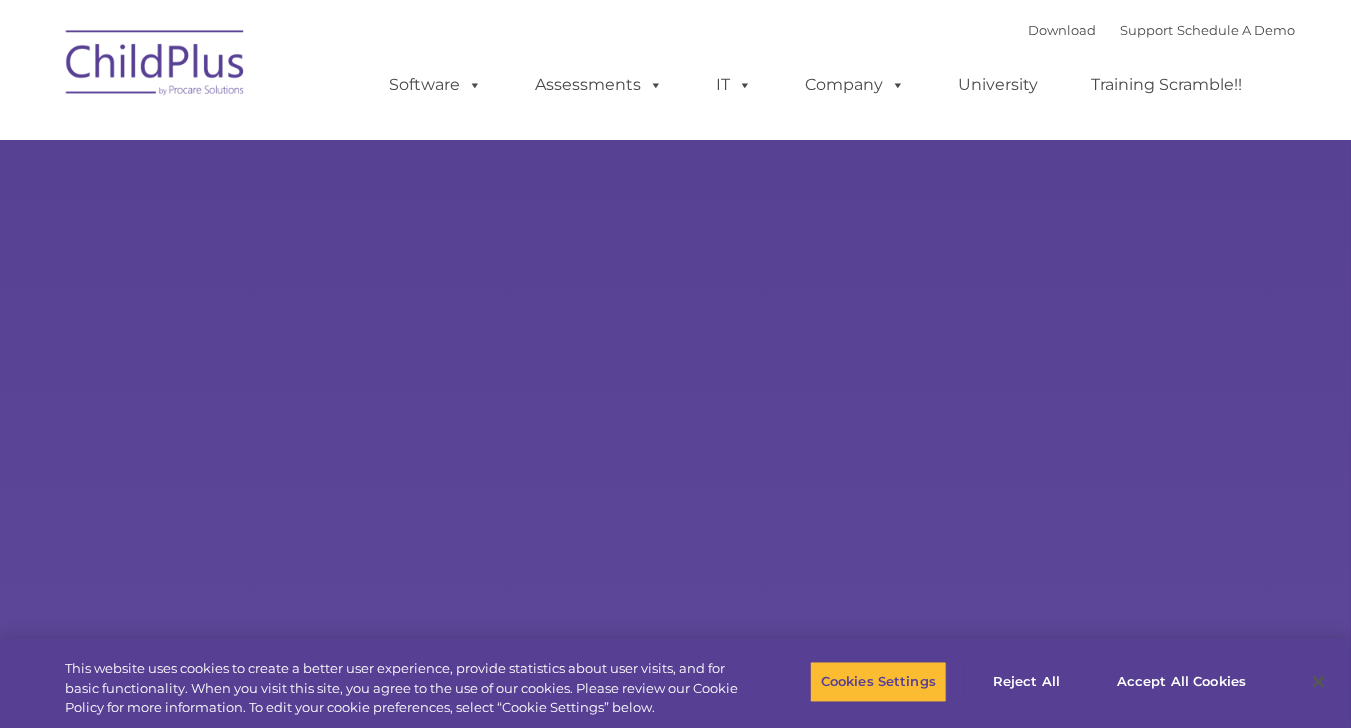 select on "MEDIUM" 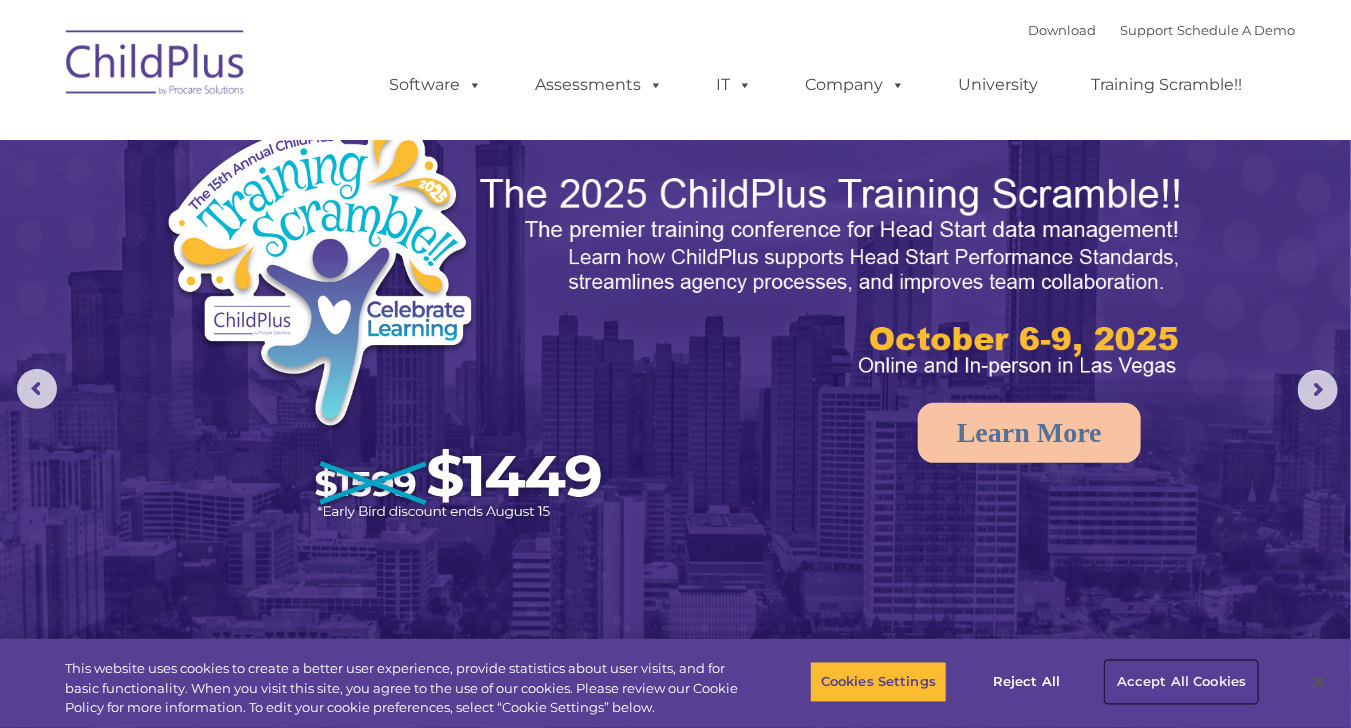 click on "Accept All Cookies" at bounding box center (1181, 682) 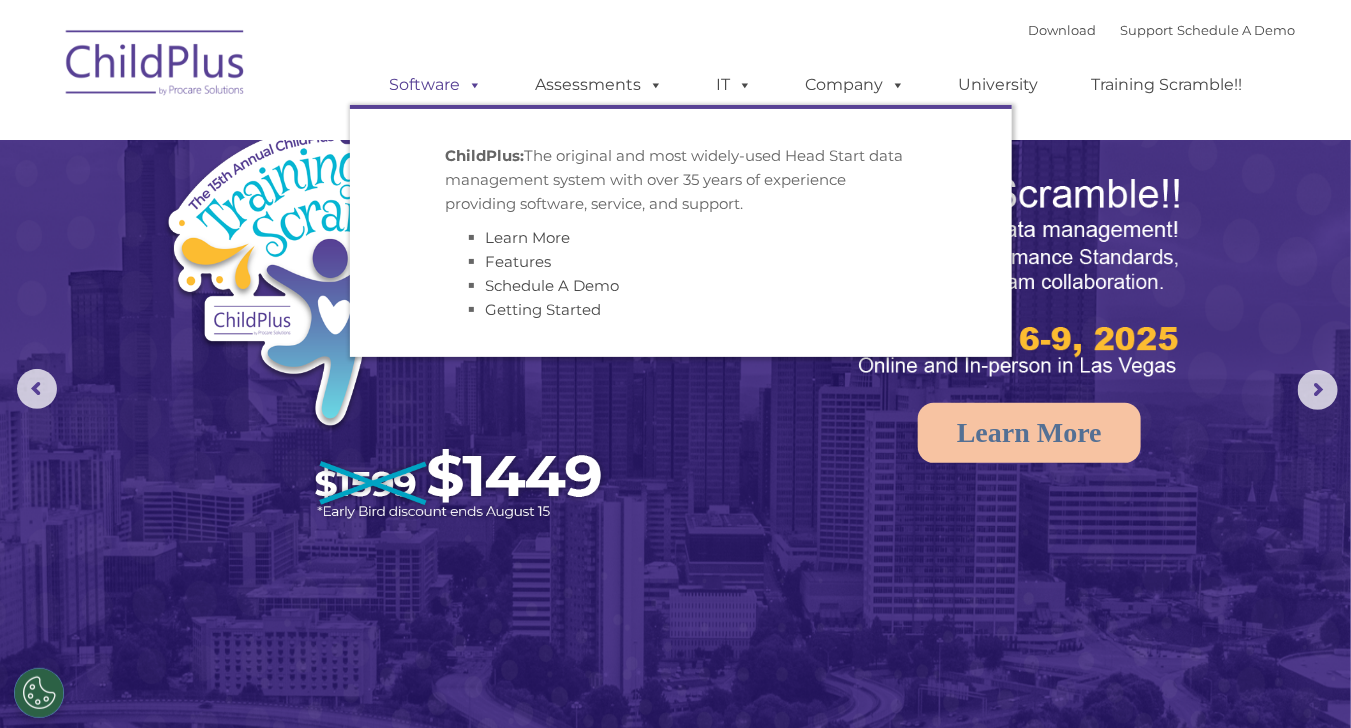 click on "Software" at bounding box center (436, 85) 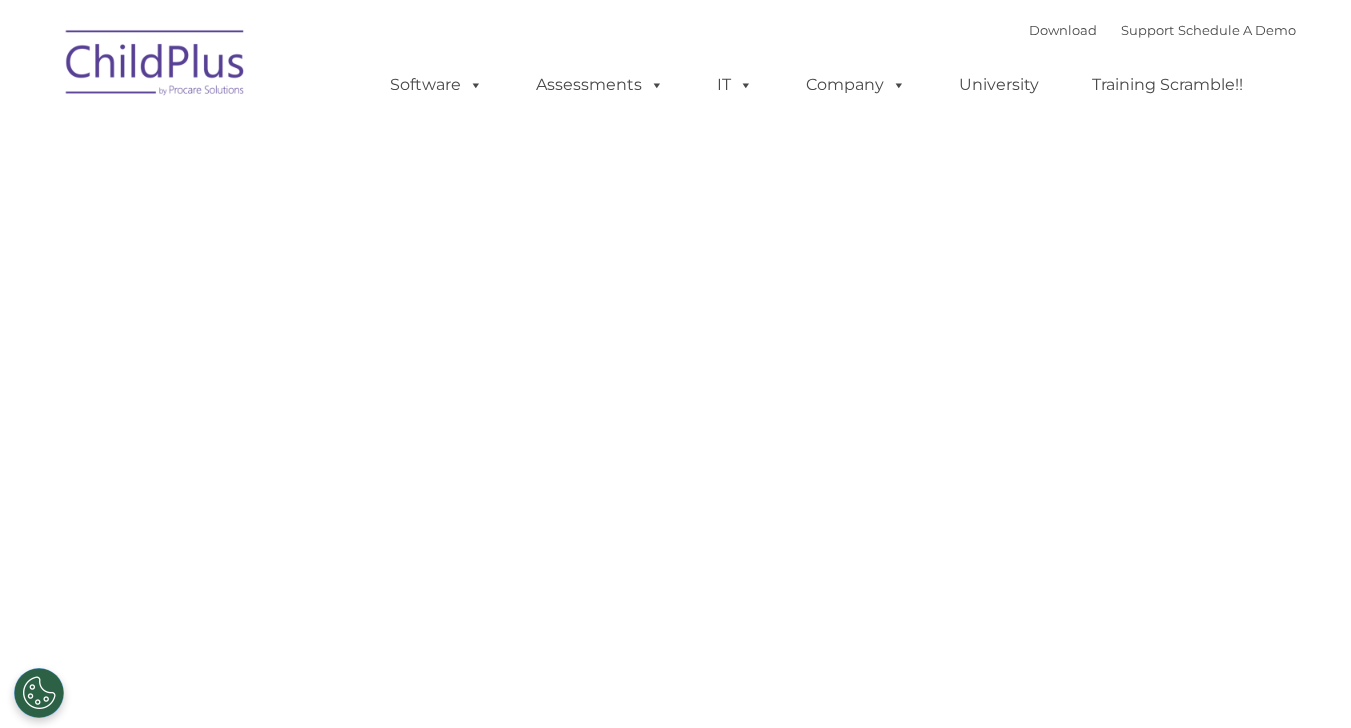 type on "" 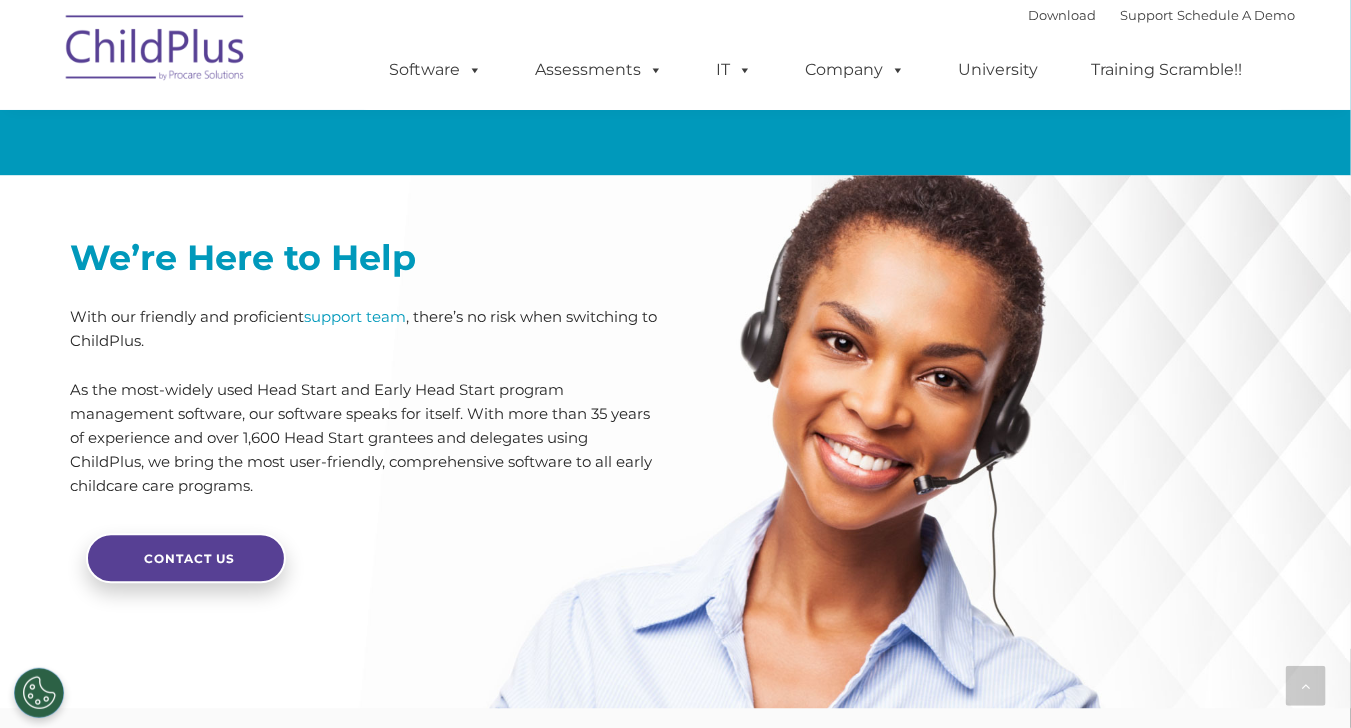scroll, scrollTop: 4932, scrollLeft: 0, axis: vertical 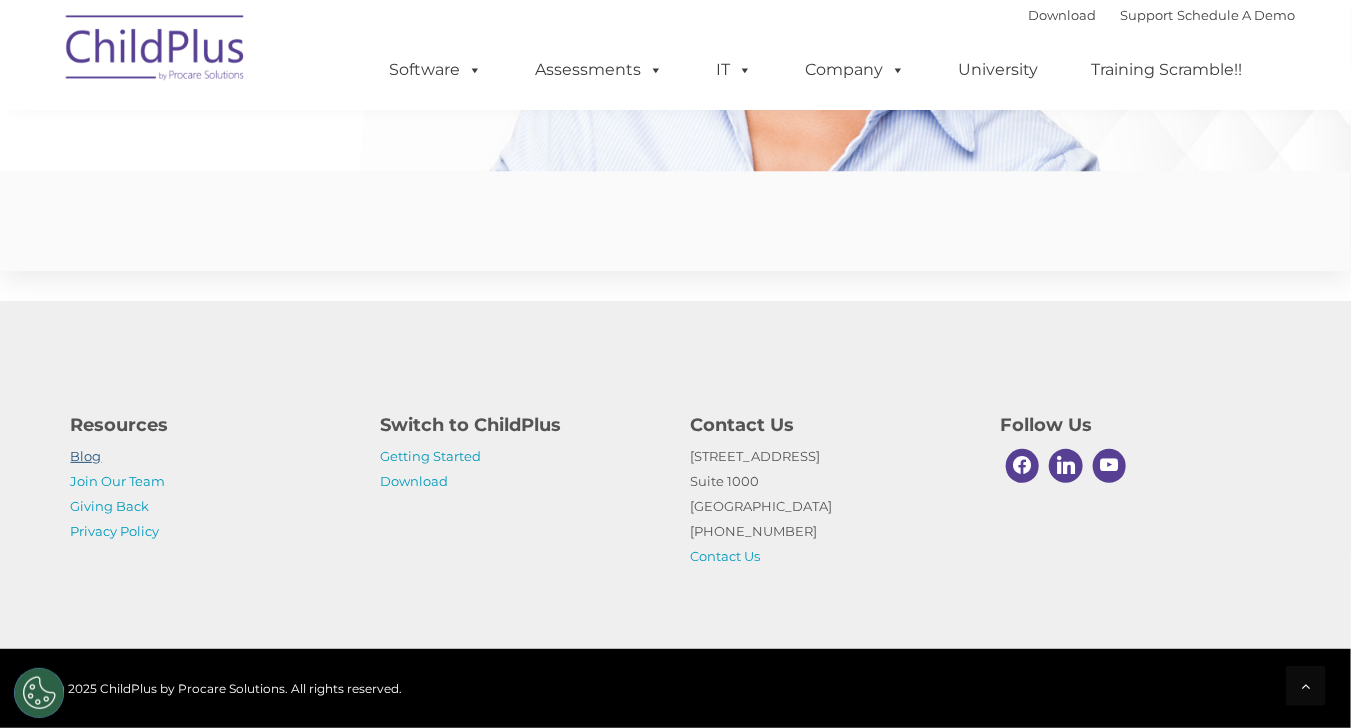 click on "Blog" at bounding box center (86, 456) 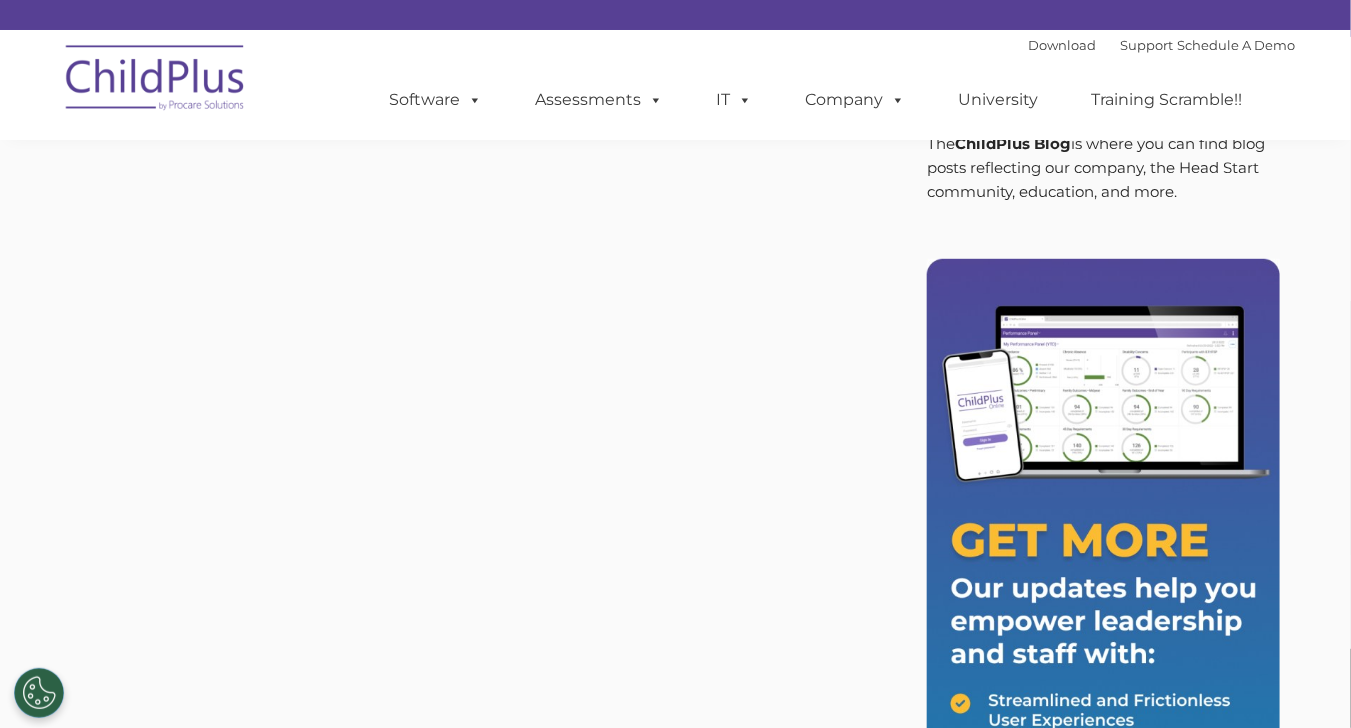 scroll, scrollTop: 149, scrollLeft: 0, axis: vertical 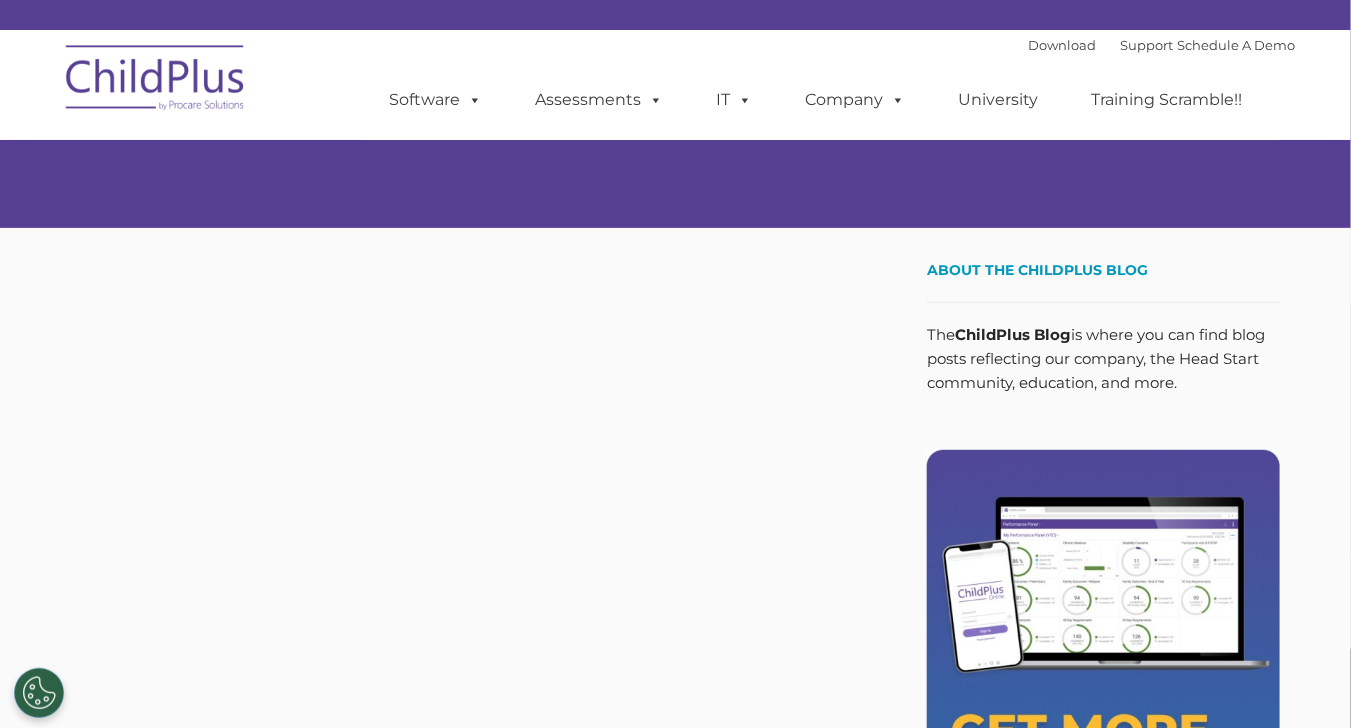 click on "The  ChildPlus Blog  is where you can find blog posts reflecting our company, the Head Start community, education, and more." at bounding box center [1103, 359] 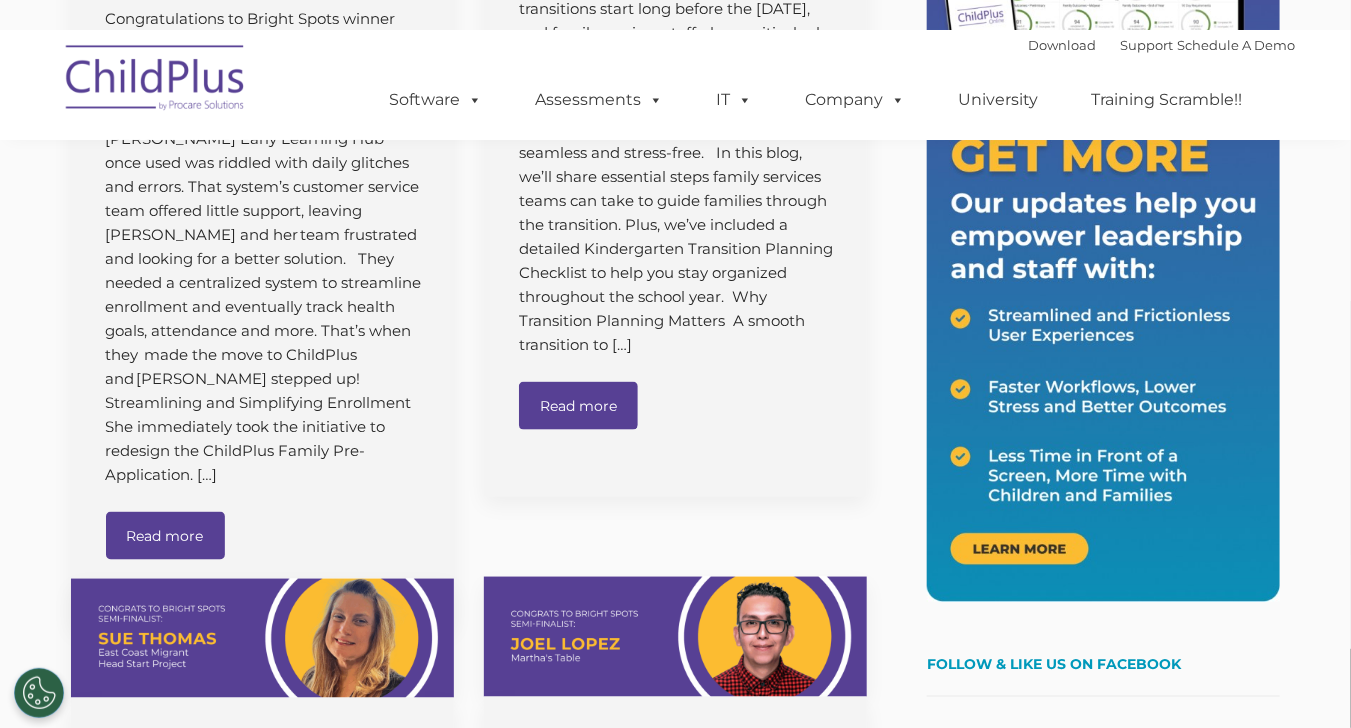 scroll, scrollTop: 714, scrollLeft: 0, axis: vertical 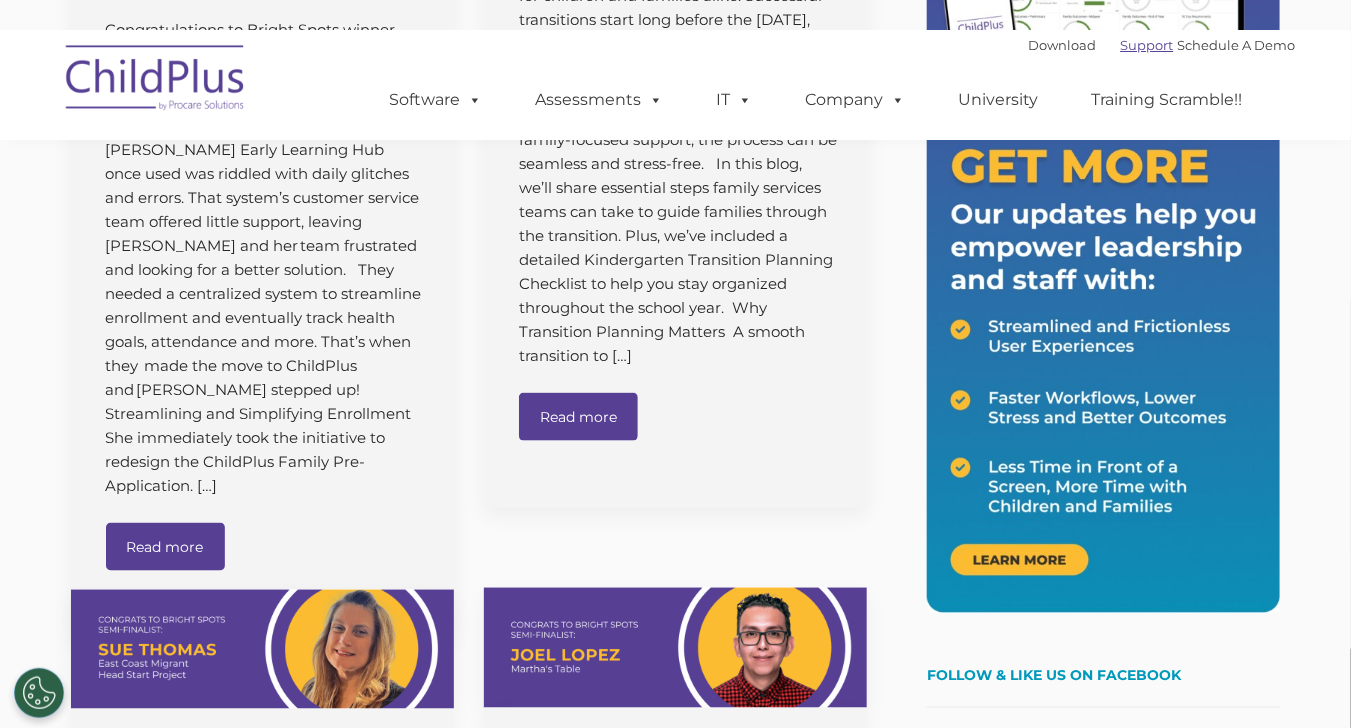 click on "Support" at bounding box center [1147, 45] 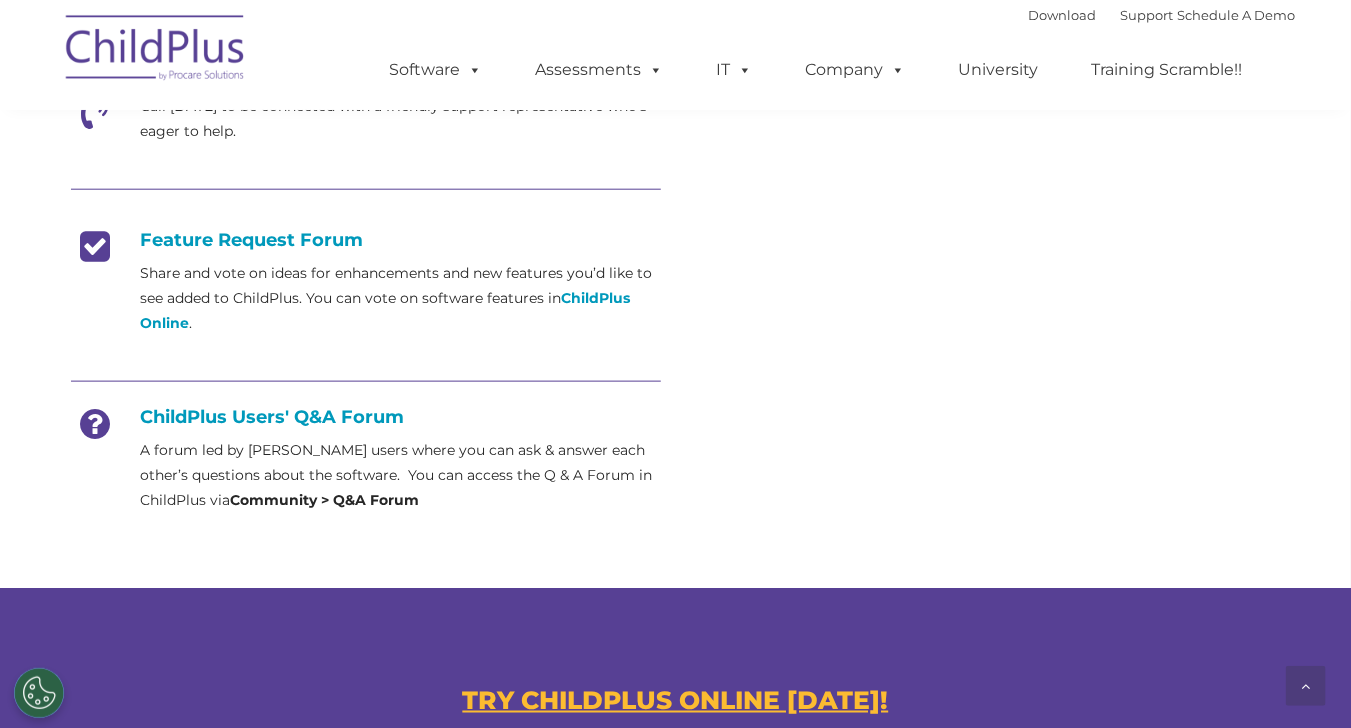 scroll, scrollTop: 730, scrollLeft: 0, axis: vertical 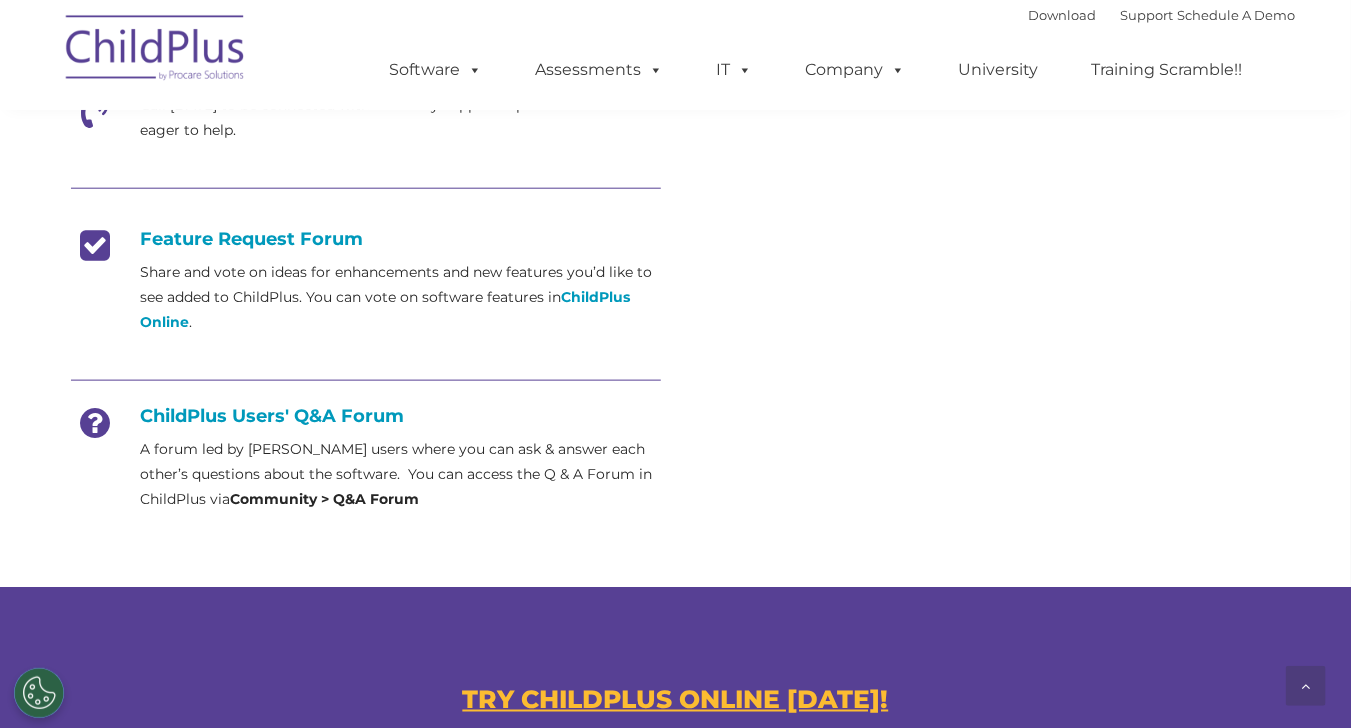 click at bounding box center (96, 430) 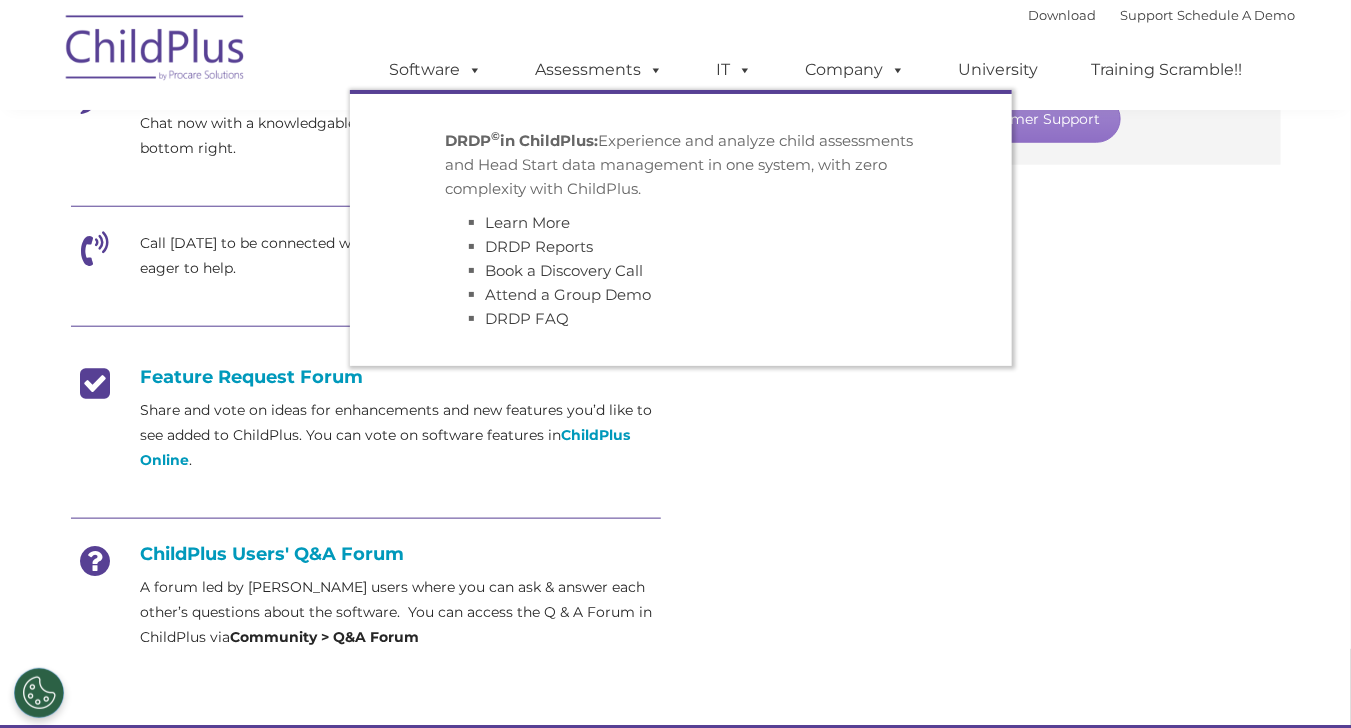 scroll, scrollTop: 590, scrollLeft: 0, axis: vertical 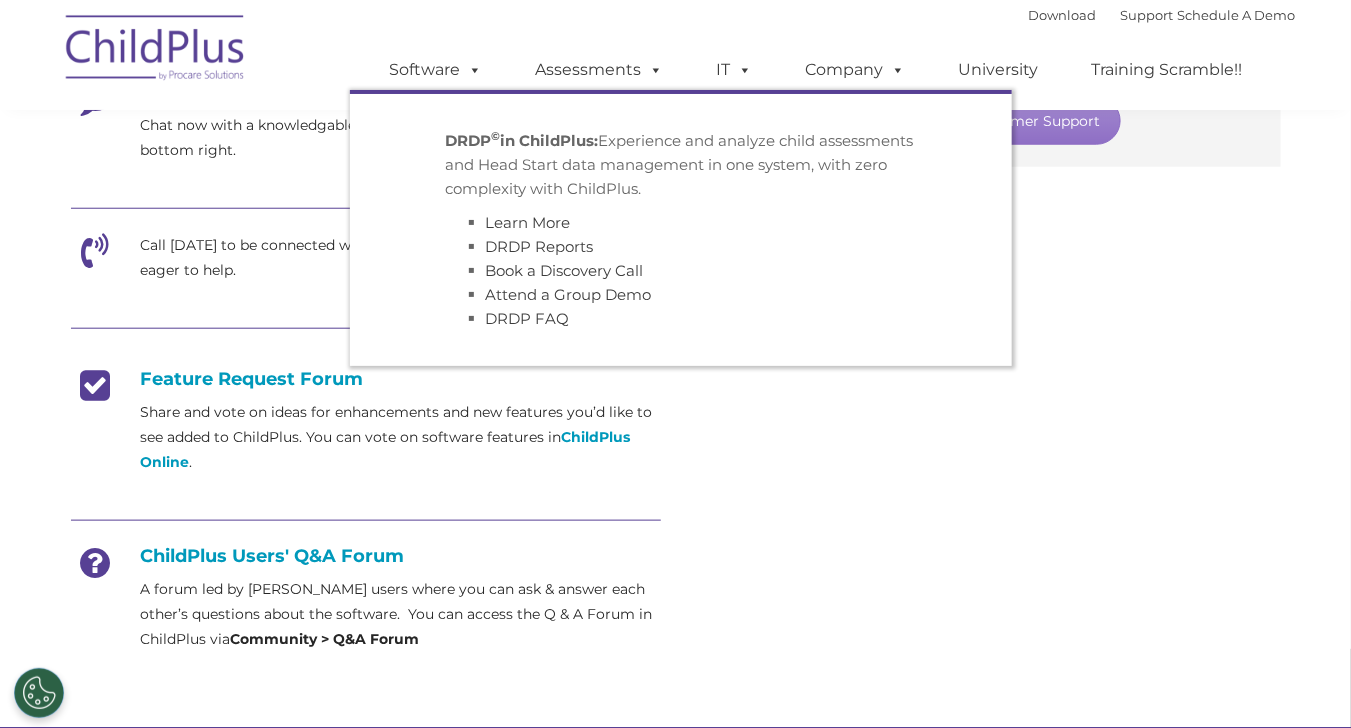 click on "Email Send an email directly to support with details about the concern or issue you are experiencing.
Send Us An Email
Online Chat Chat now with a knowledgable representative using the chat app at the bottom right.
Call today to be connected with a friendly support representative who's eager to help.
Feature Request Forum Share and vote on ideas for enhancements and new features you’d like to see added to ChildPlus. You can vote on software features in  ChildPlus Online .
ChildPlus Users' Q&A Forum A forum led by ChildPlus users where you can ask & answer each other’s questions about the software.  You can access the Q & A Forum in ChildPlus via  Community > Q&A Forum" at bounding box center (366, 270) 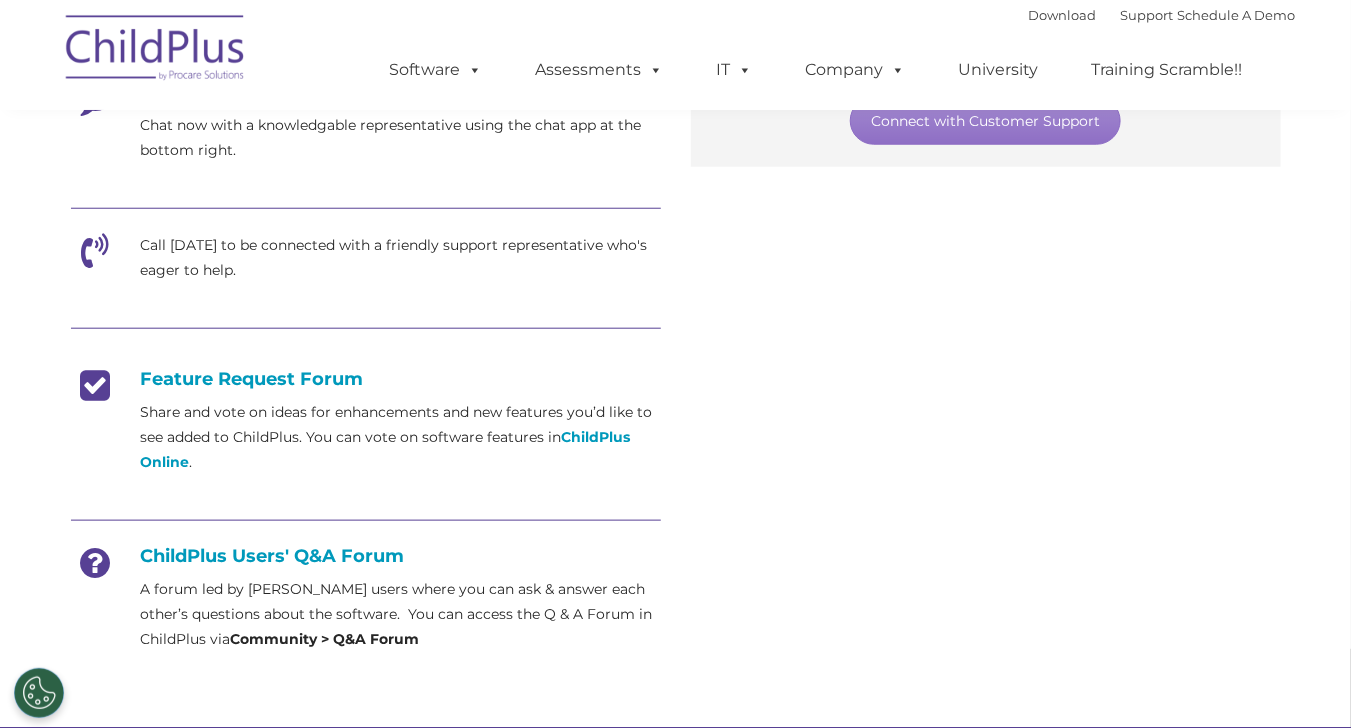 click on "ChildPlus Users' Q&A Forum" at bounding box center [366, 556] 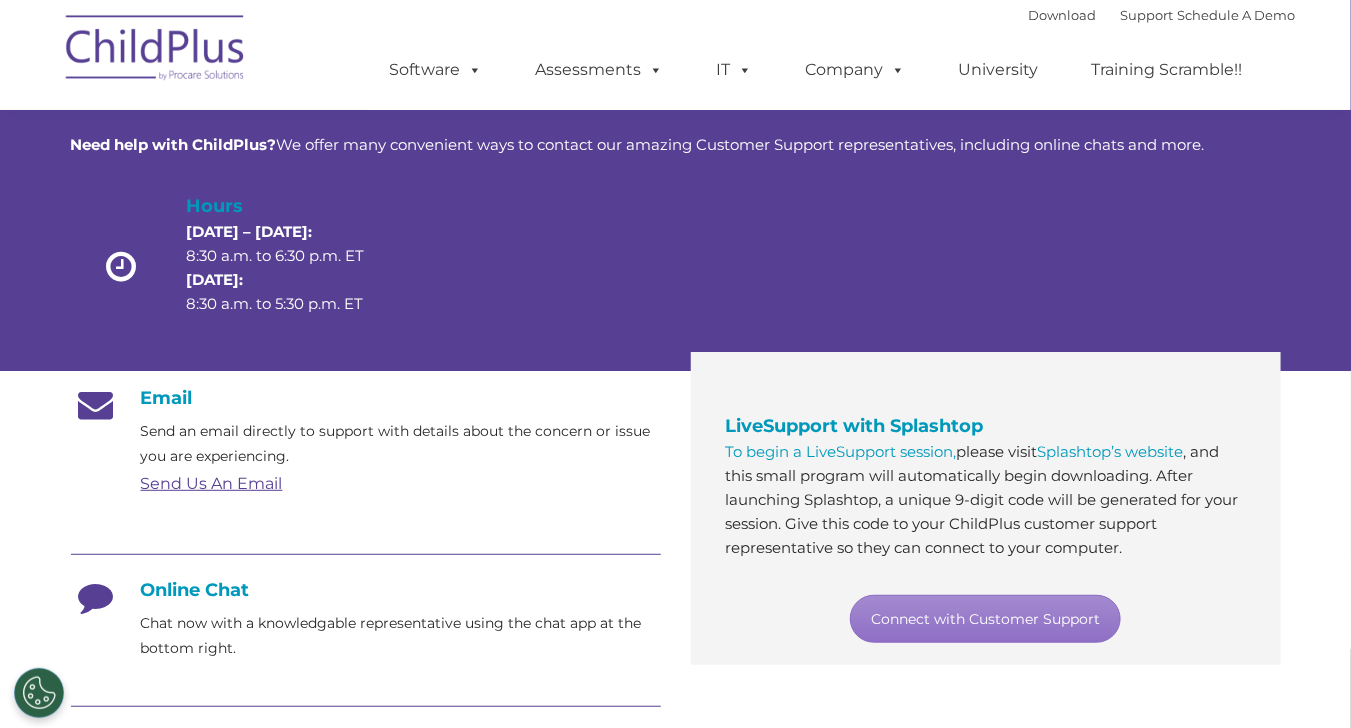 scroll, scrollTop: 0, scrollLeft: 0, axis: both 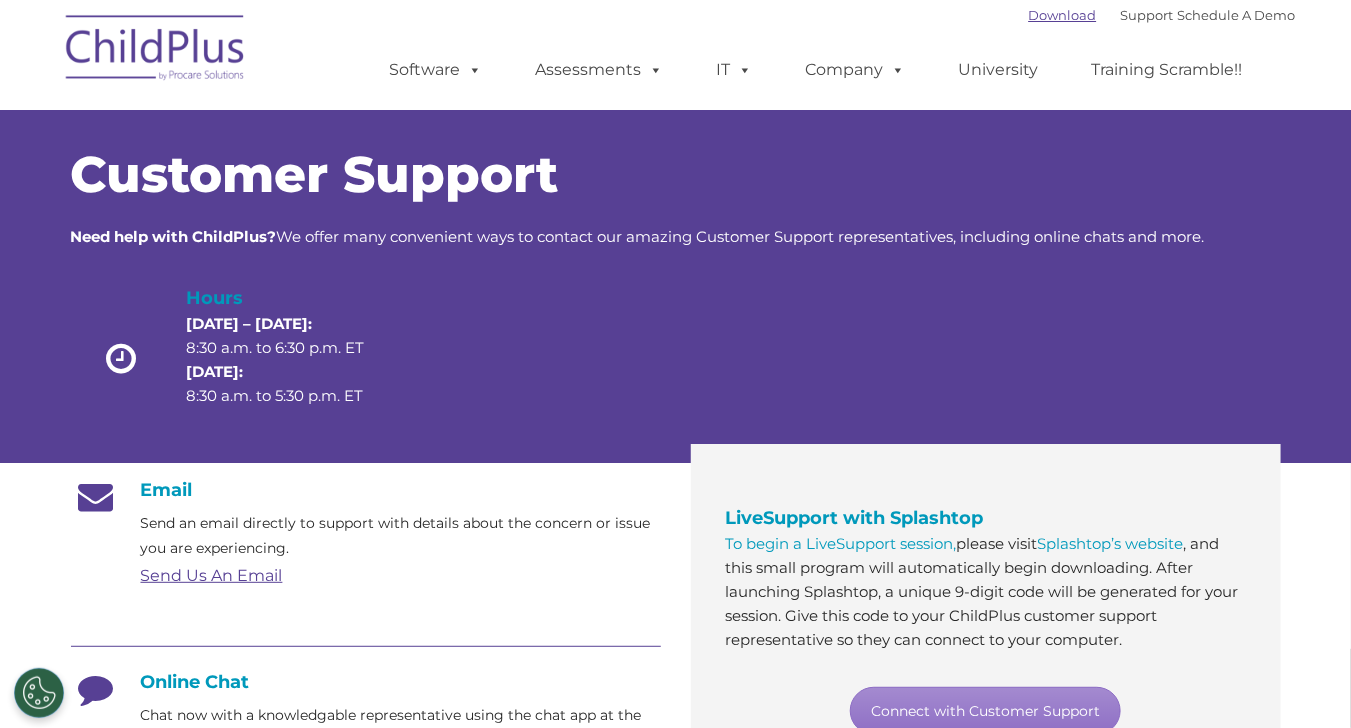 click on "Download" at bounding box center [1063, 15] 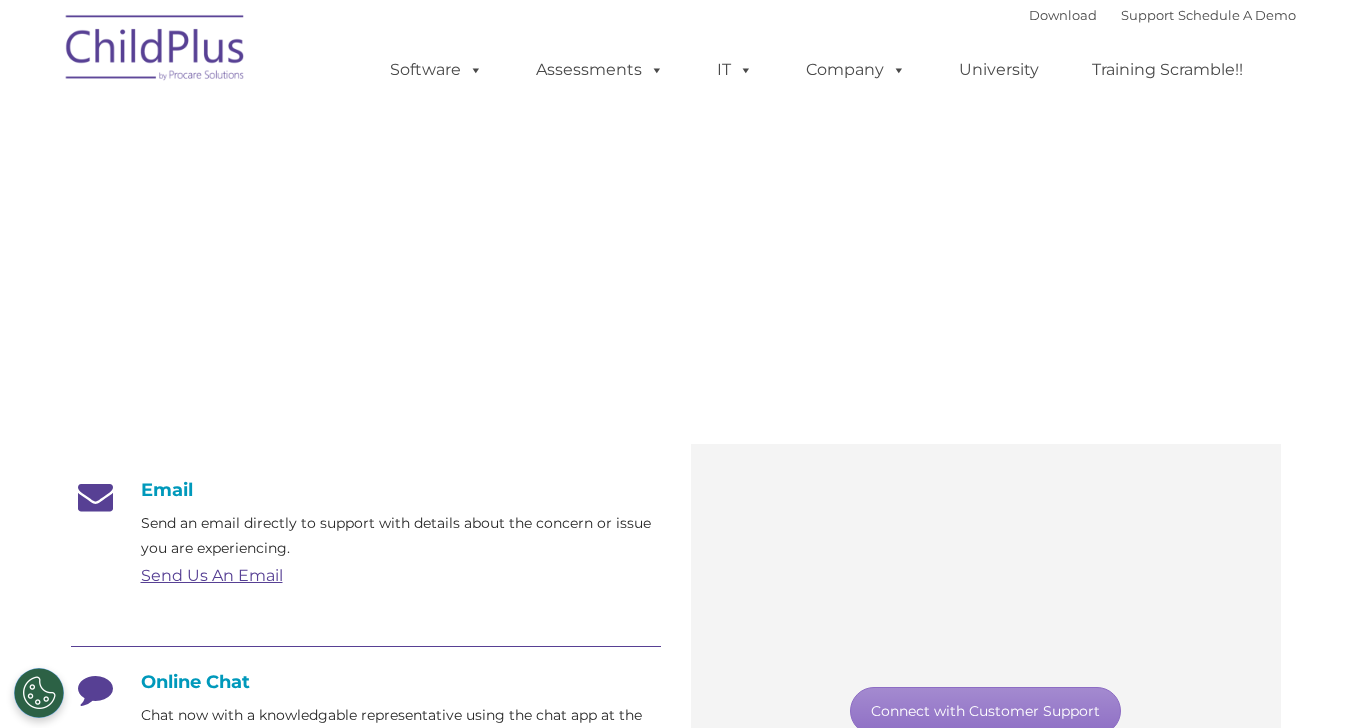 scroll, scrollTop: 0, scrollLeft: 0, axis: both 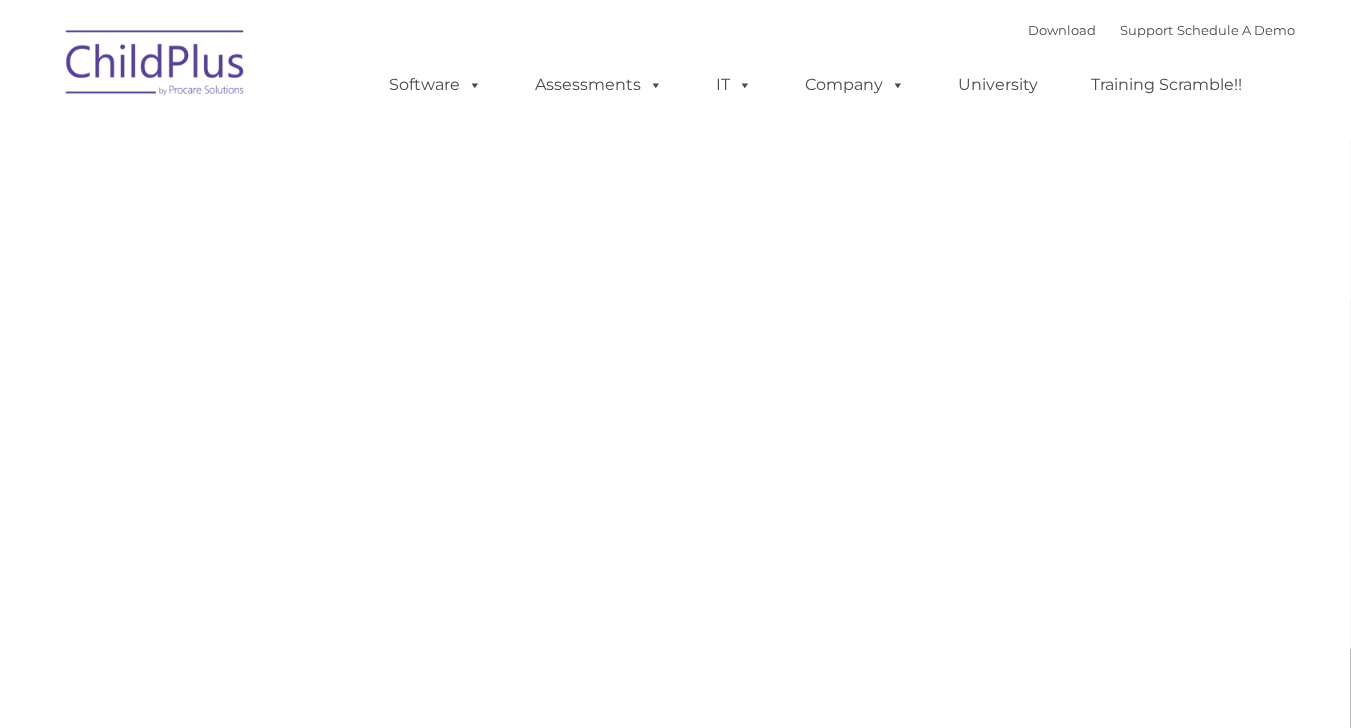 type on "" 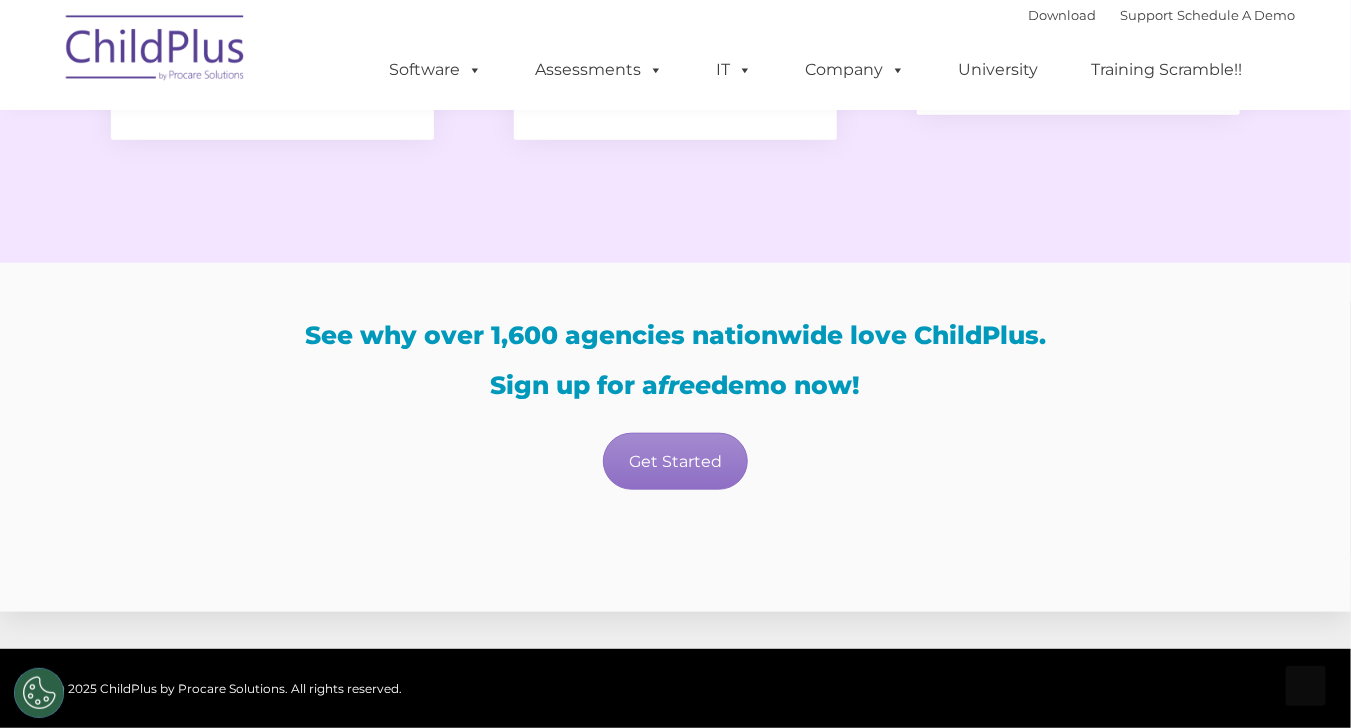 scroll, scrollTop: 3737, scrollLeft: 0, axis: vertical 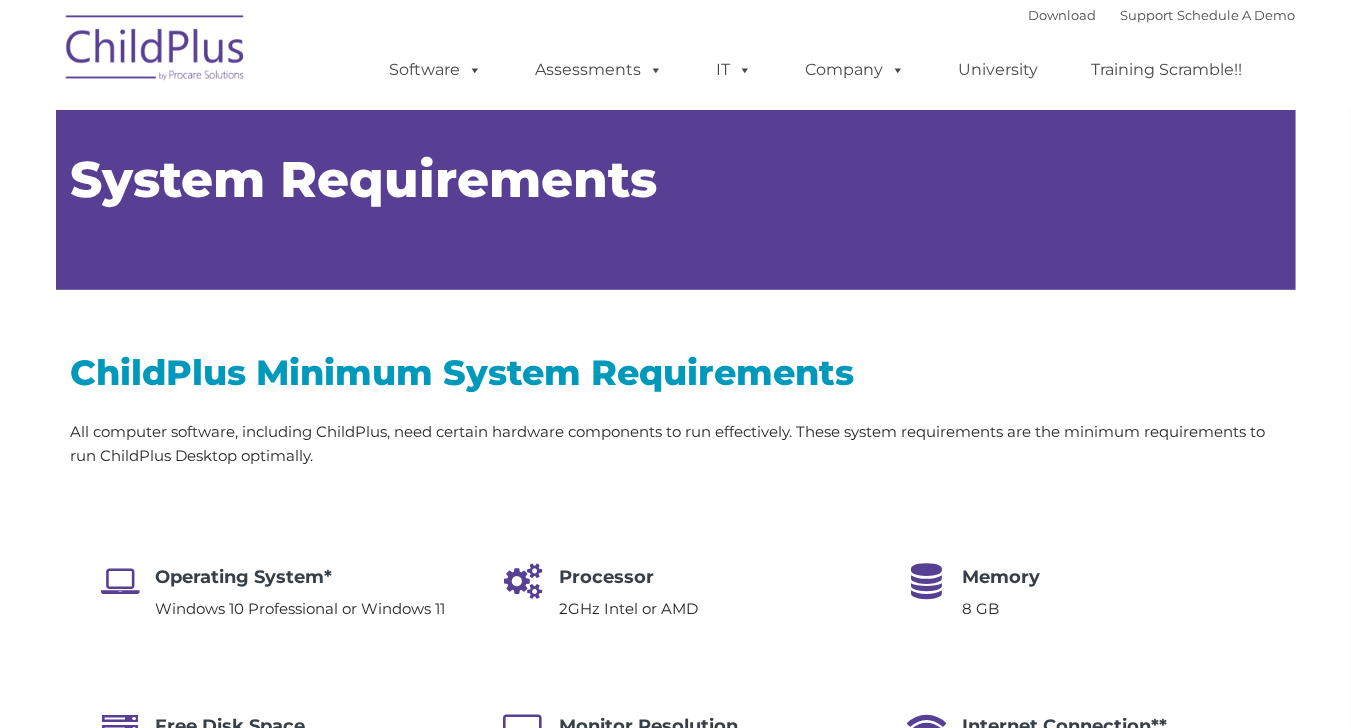 type on "" 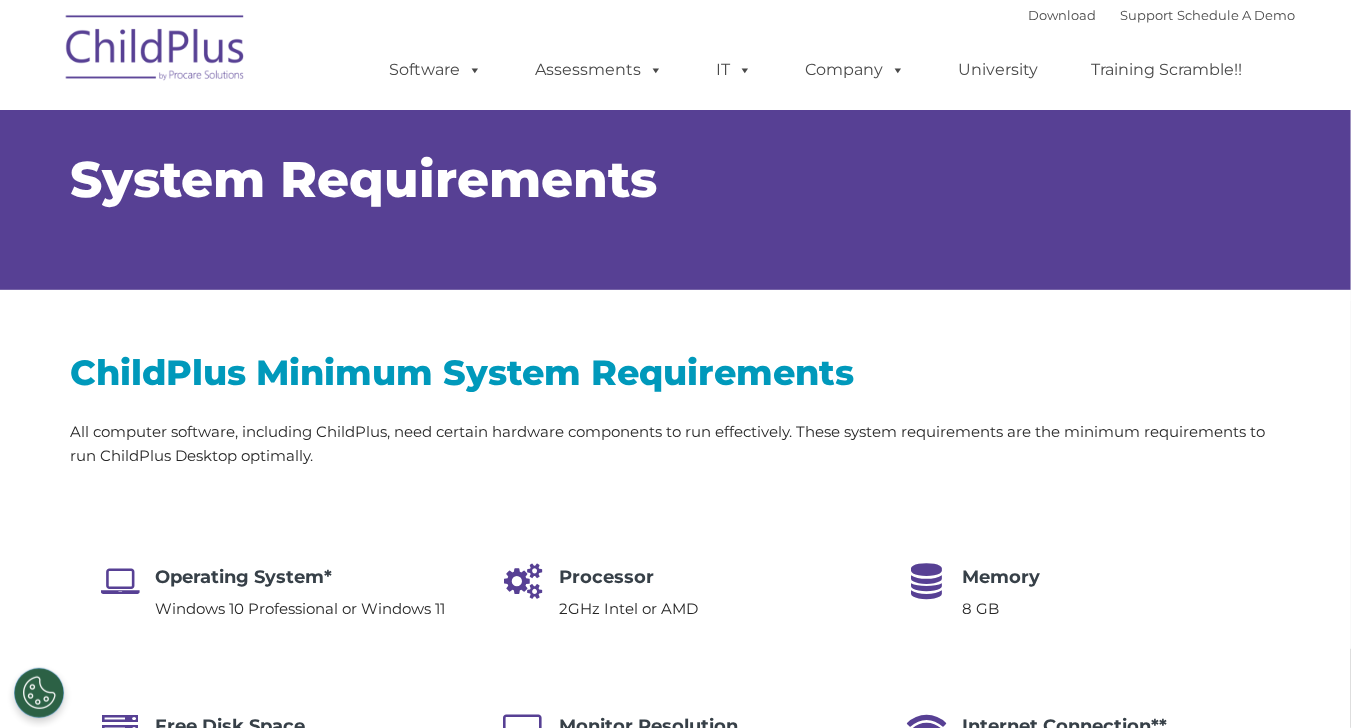 scroll, scrollTop: 1088, scrollLeft: 0, axis: vertical 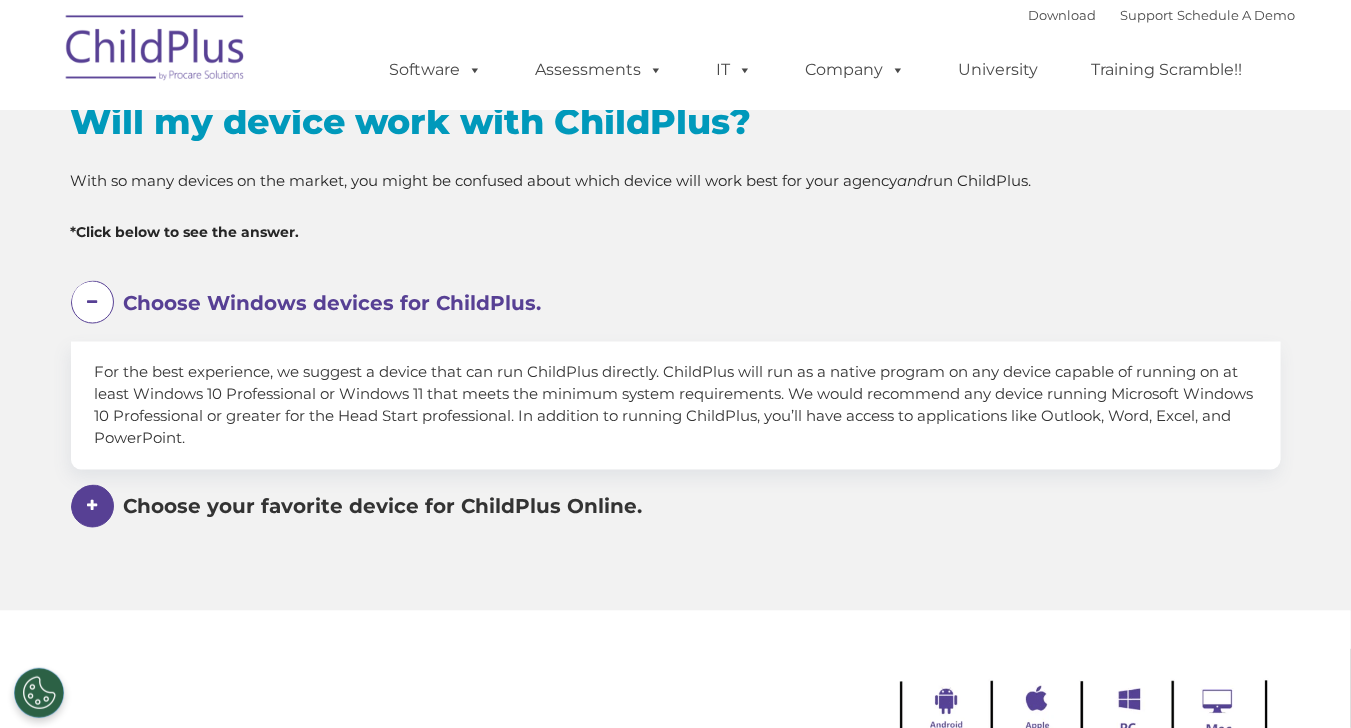 select on "MEDIUM" 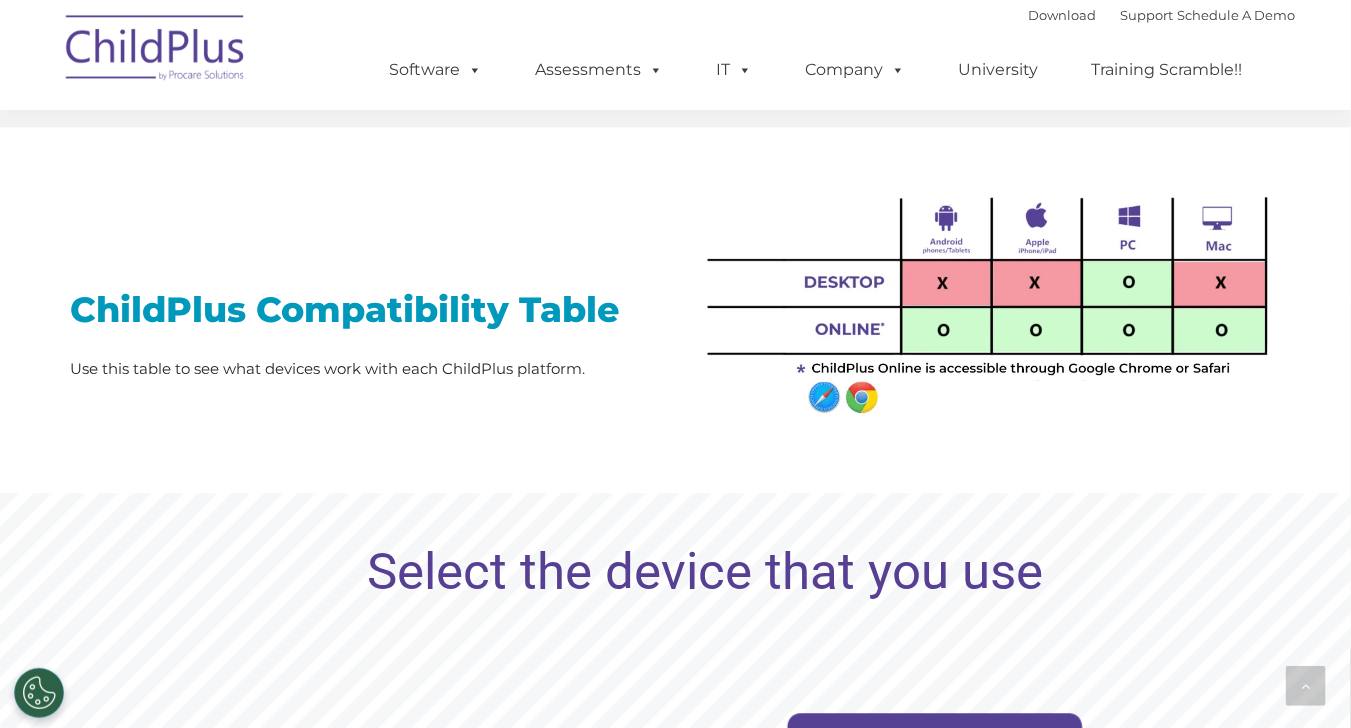 scroll, scrollTop: 1571, scrollLeft: 0, axis: vertical 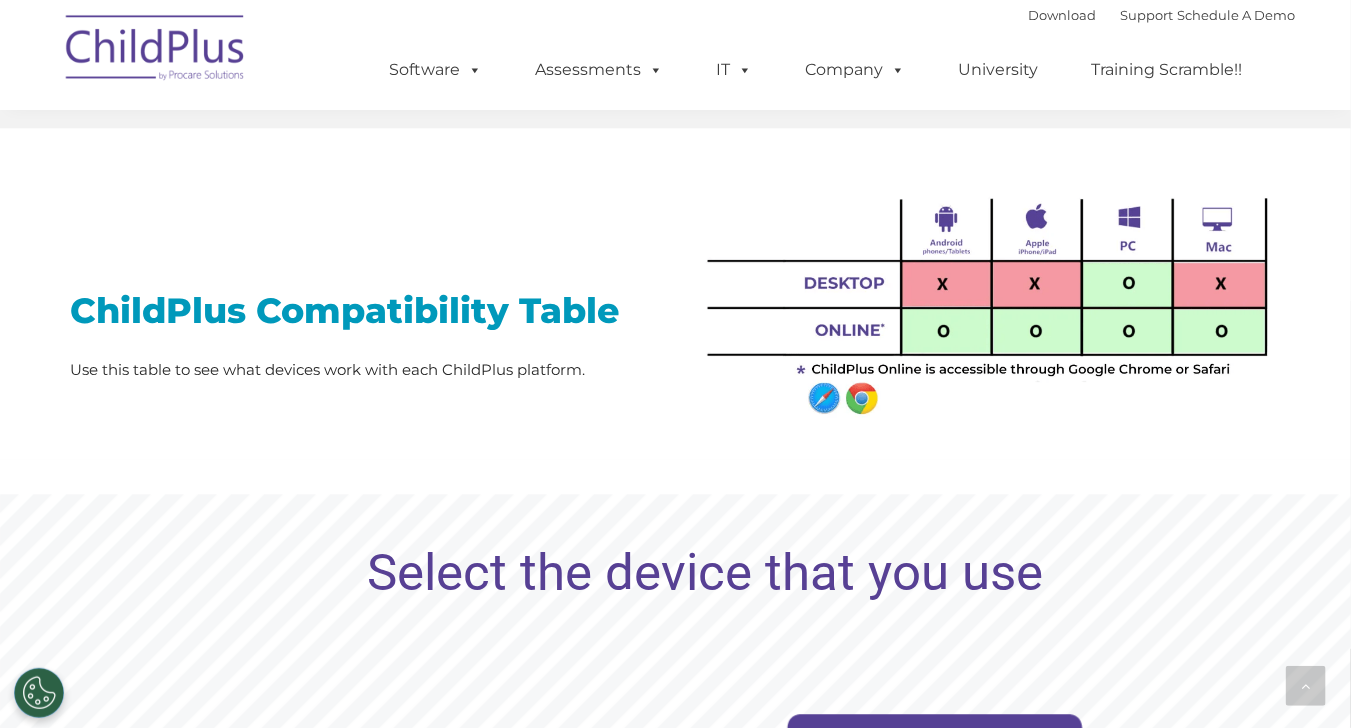 click at bounding box center [986, 293] 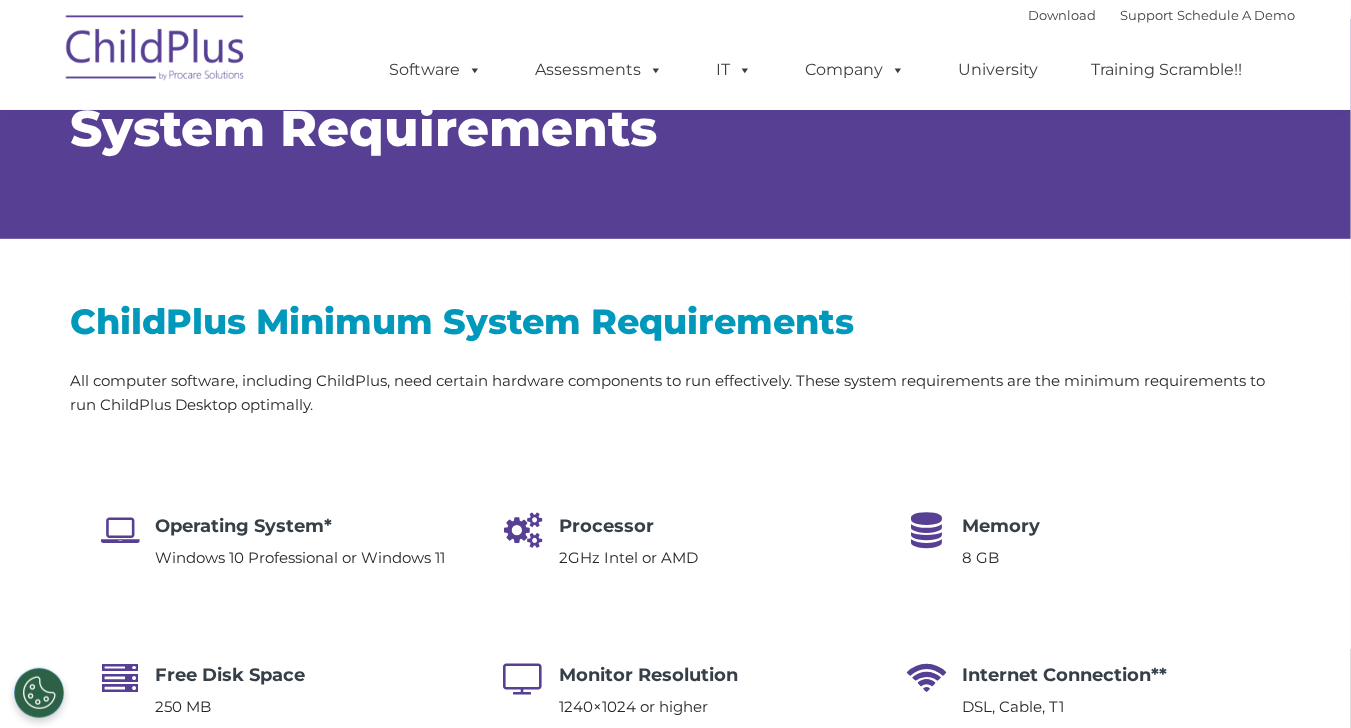 scroll, scrollTop: 0, scrollLeft: 0, axis: both 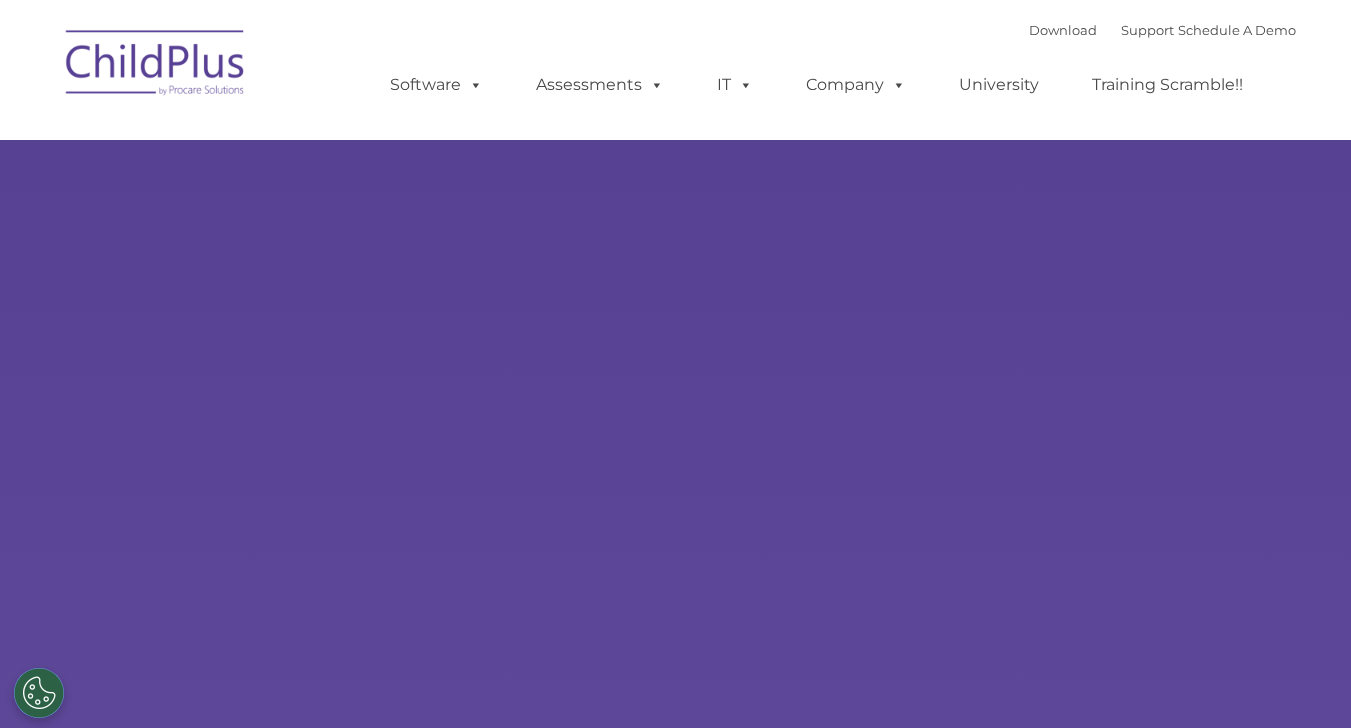 type on "" 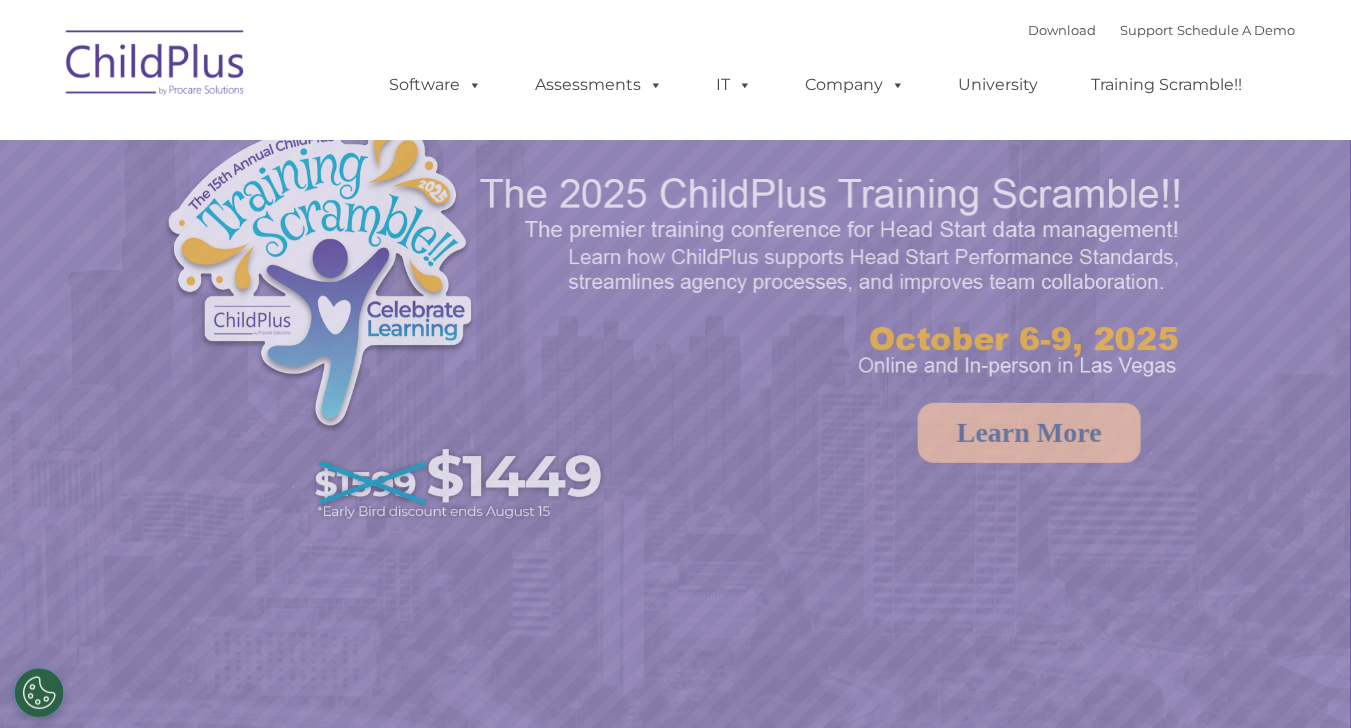 select on "MEDIUM" 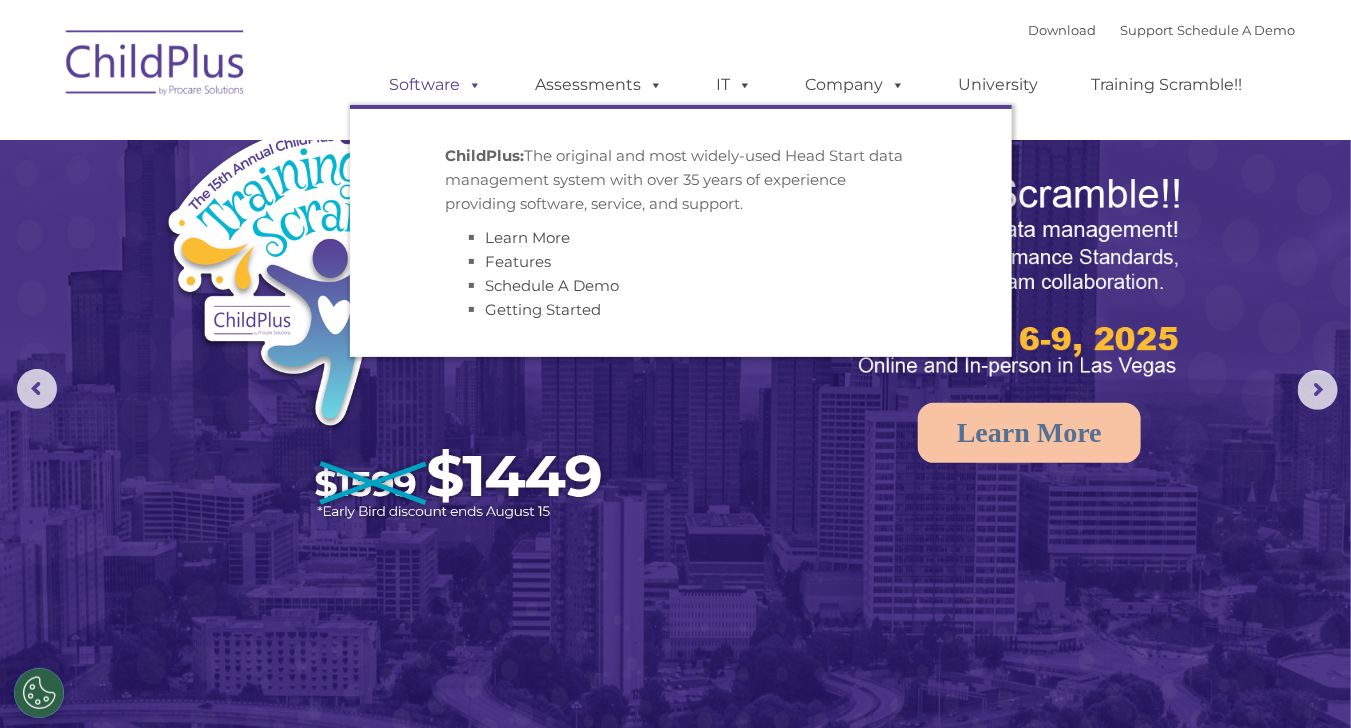 click on "Software" at bounding box center [436, 85] 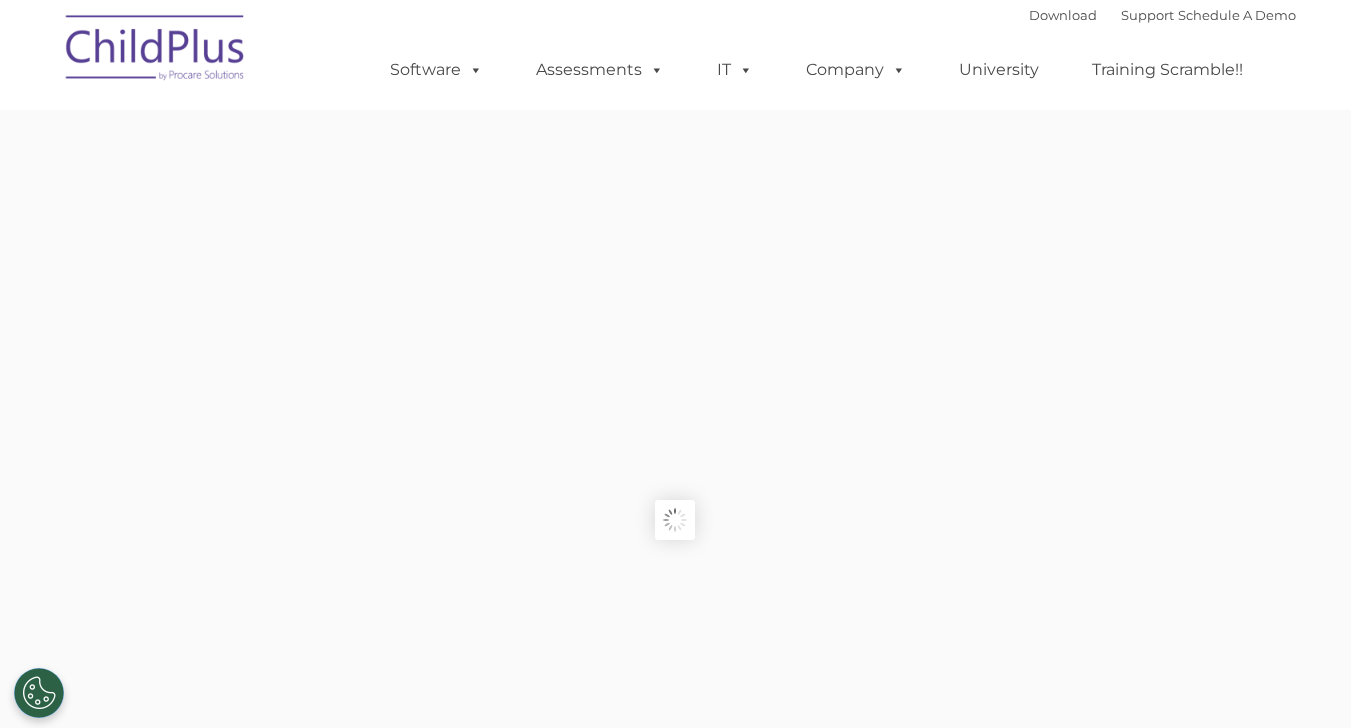 scroll, scrollTop: 0, scrollLeft: 0, axis: both 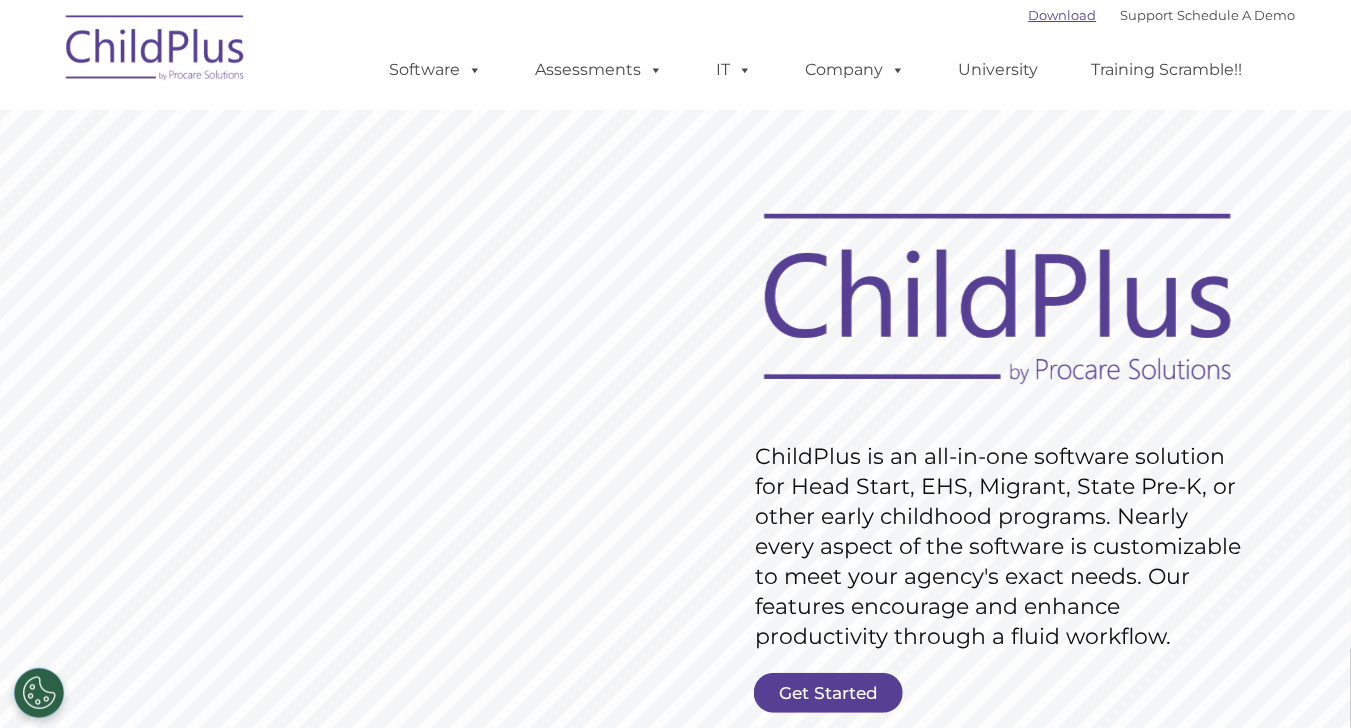 click on "Download" at bounding box center (1063, 15) 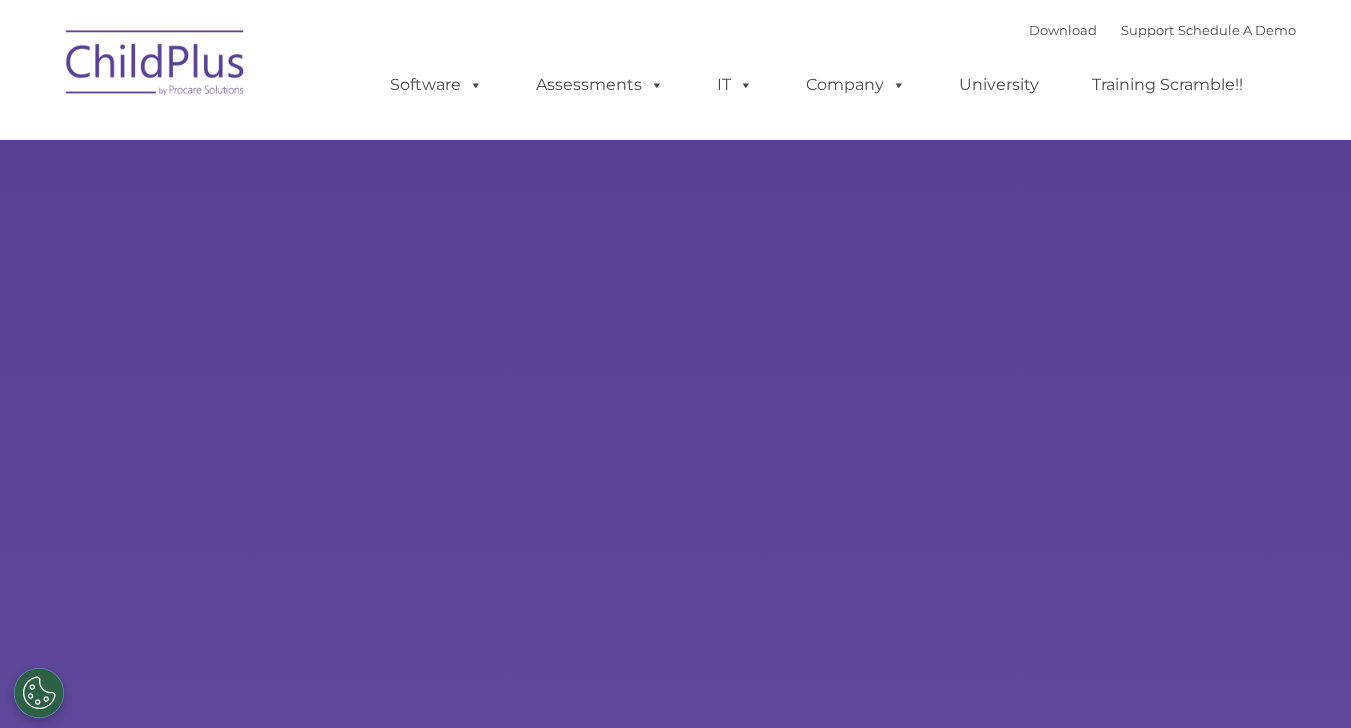 scroll, scrollTop: 0, scrollLeft: 0, axis: both 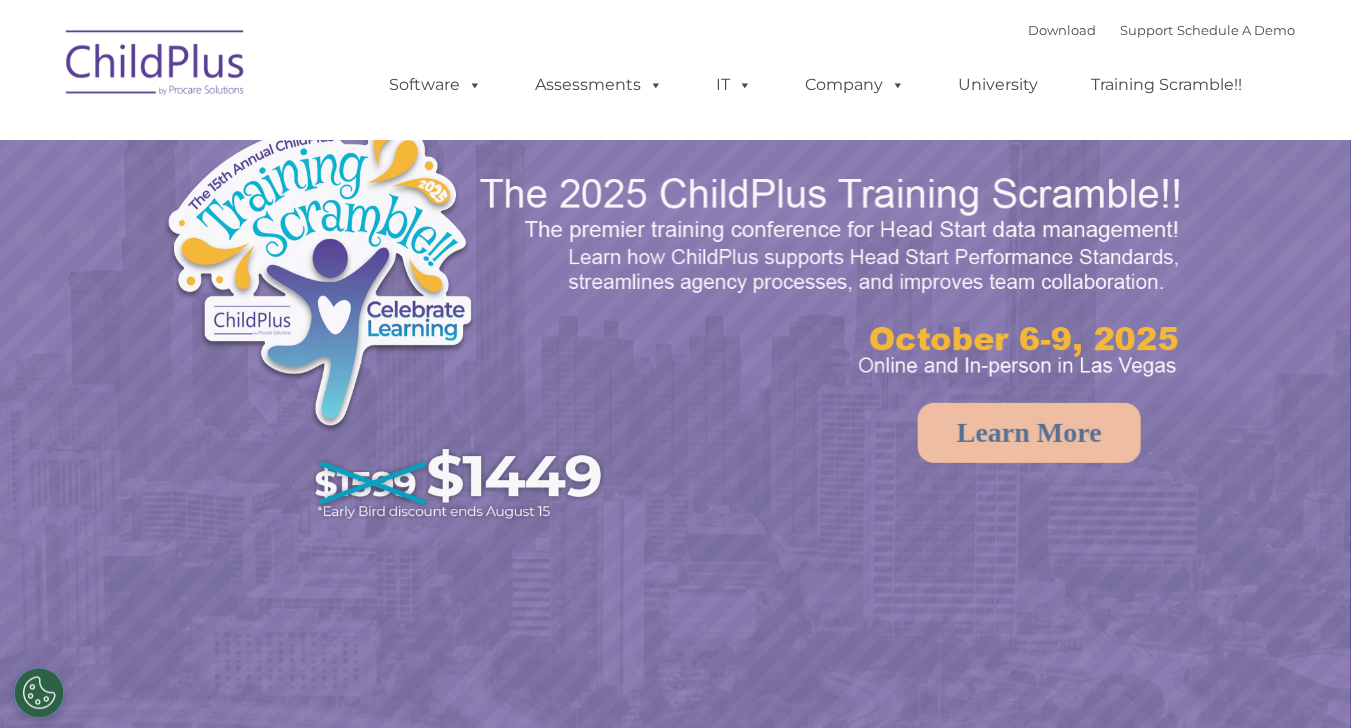 select on "MEDIUM" 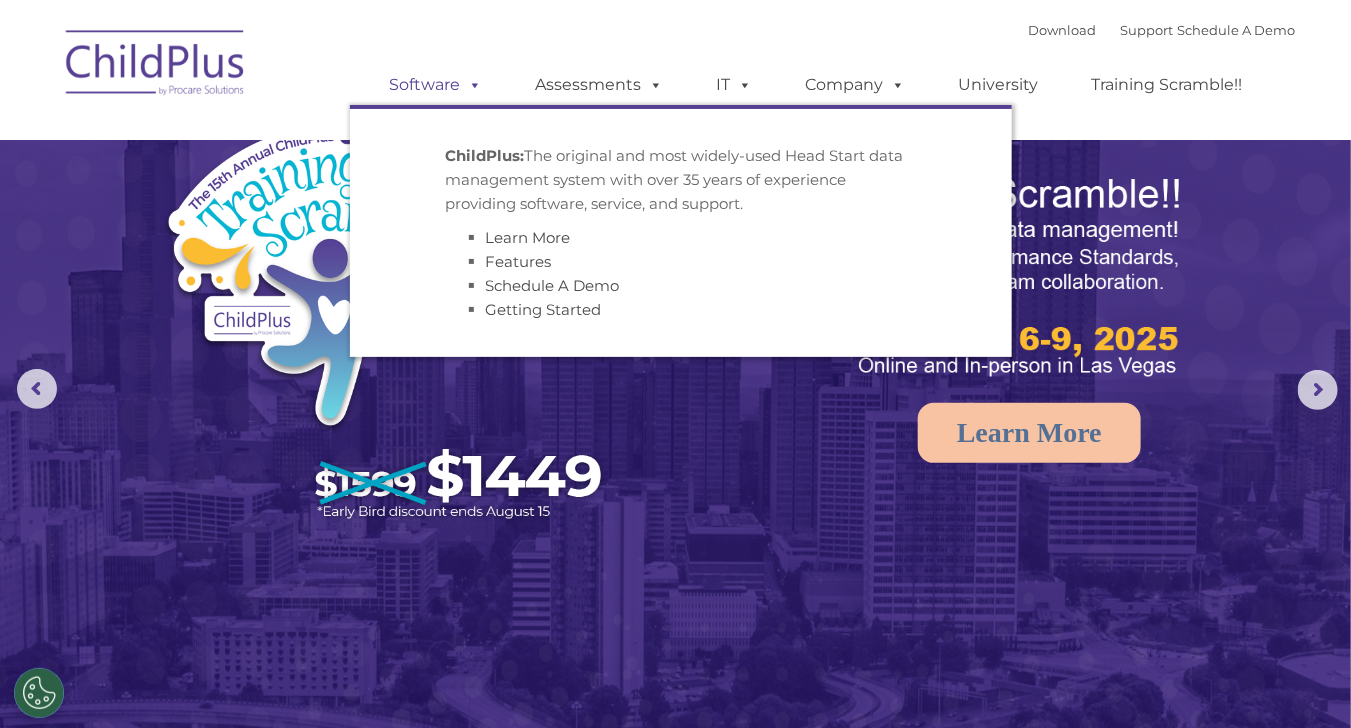 click on "Software" at bounding box center (436, 85) 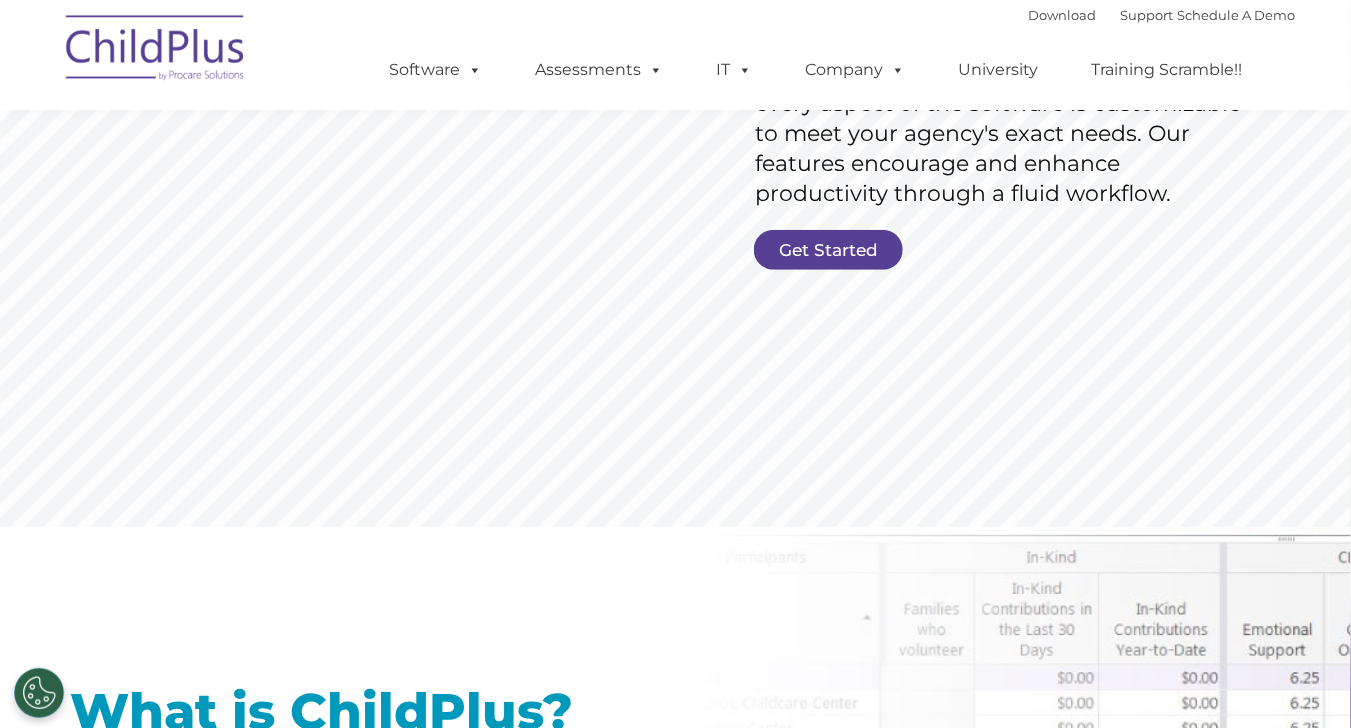 scroll, scrollTop: 840, scrollLeft: 0, axis: vertical 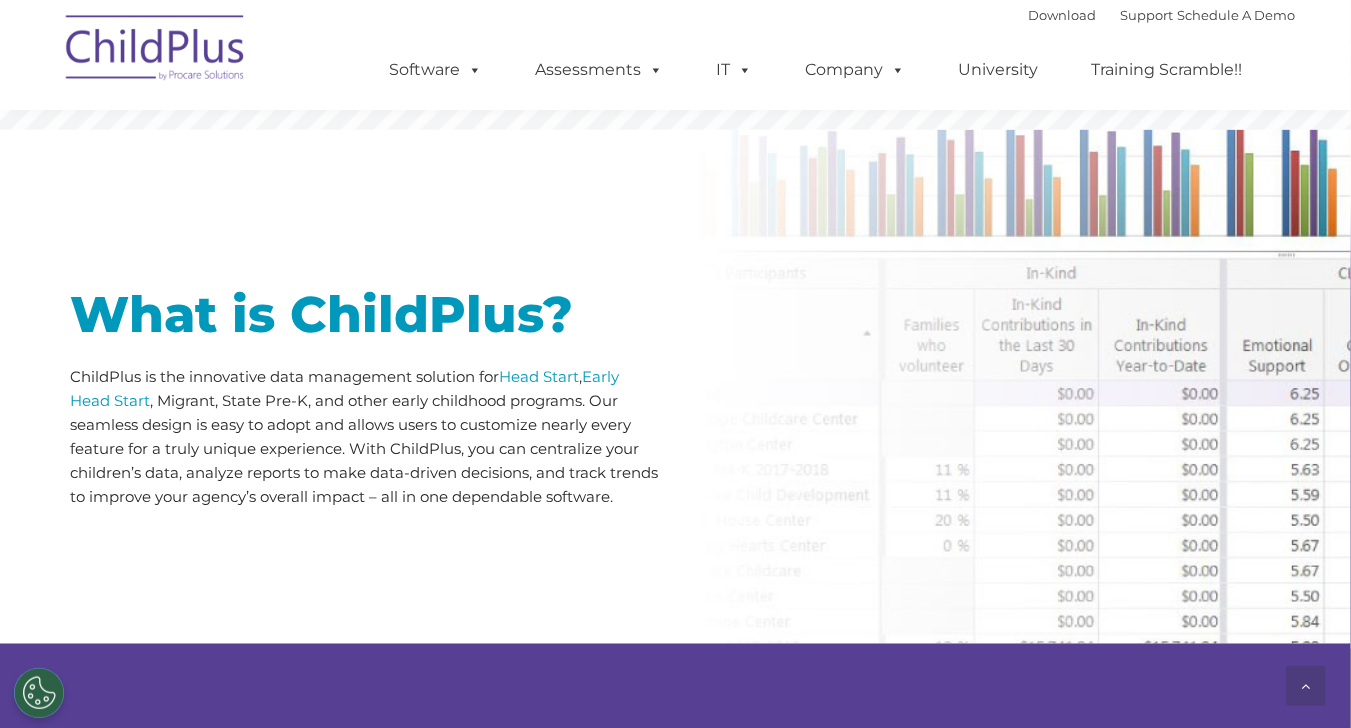 click at bounding box center [366, 215] 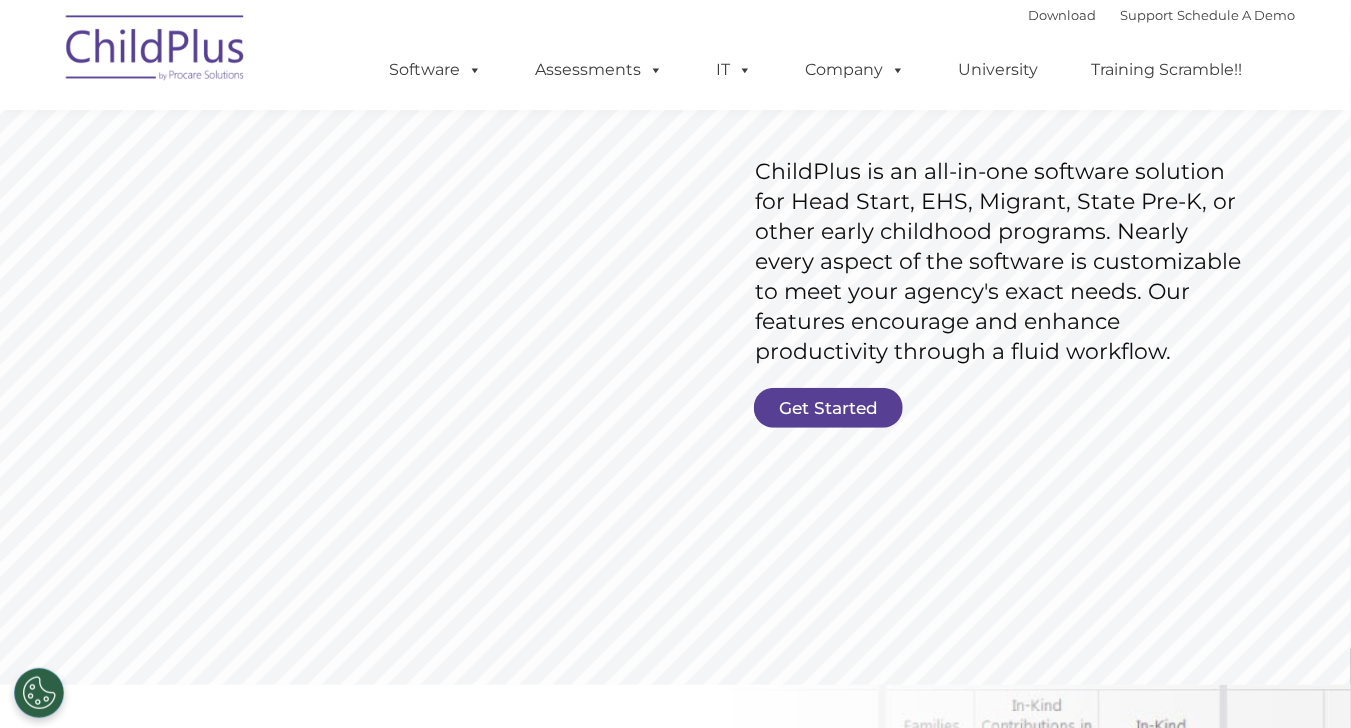 scroll, scrollTop: 301, scrollLeft: 0, axis: vertical 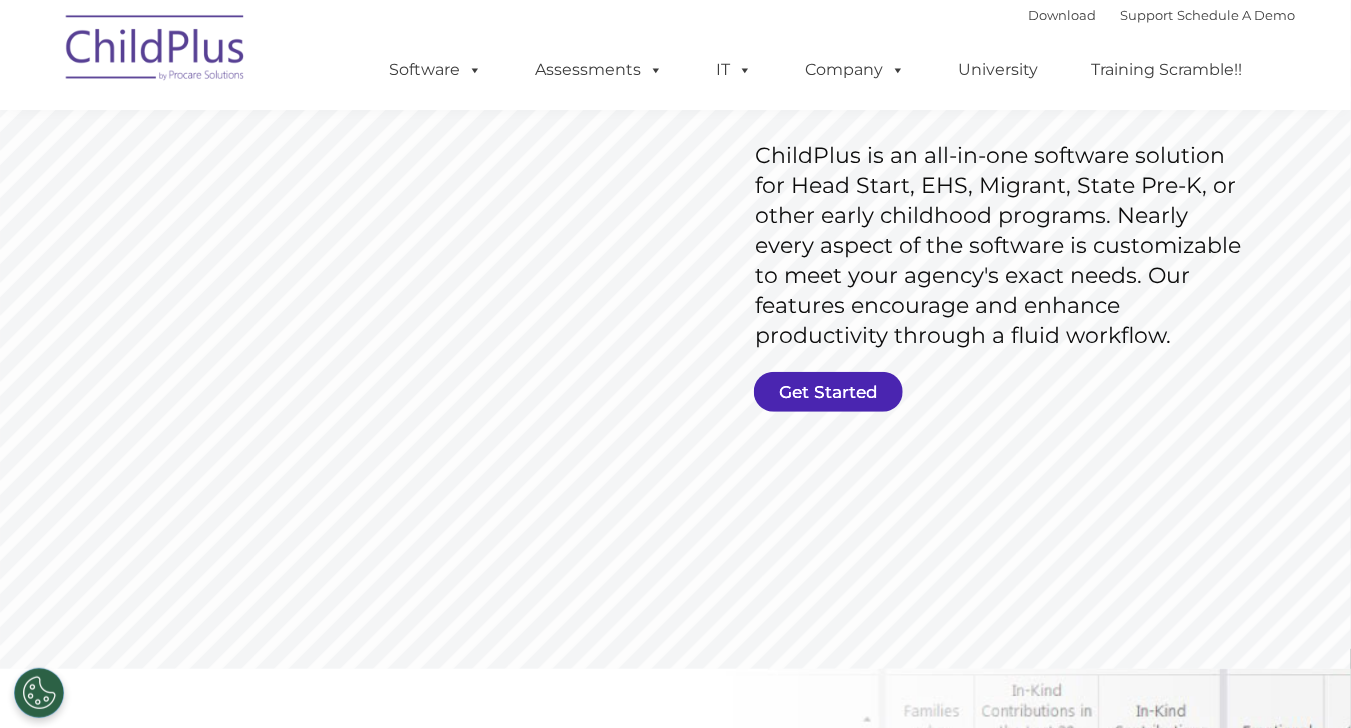 click on "Get Started" at bounding box center (828, 392) 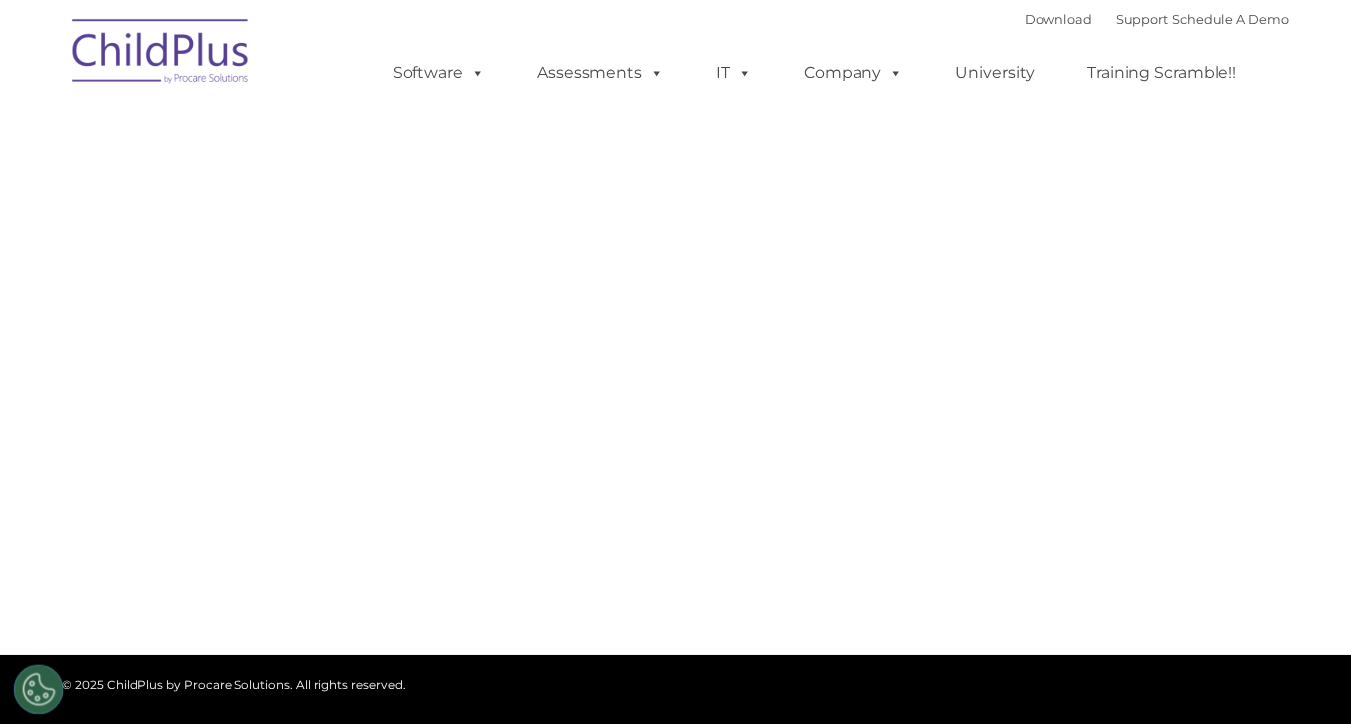 scroll, scrollTop: 0, scrollLeft: 0, axis: both 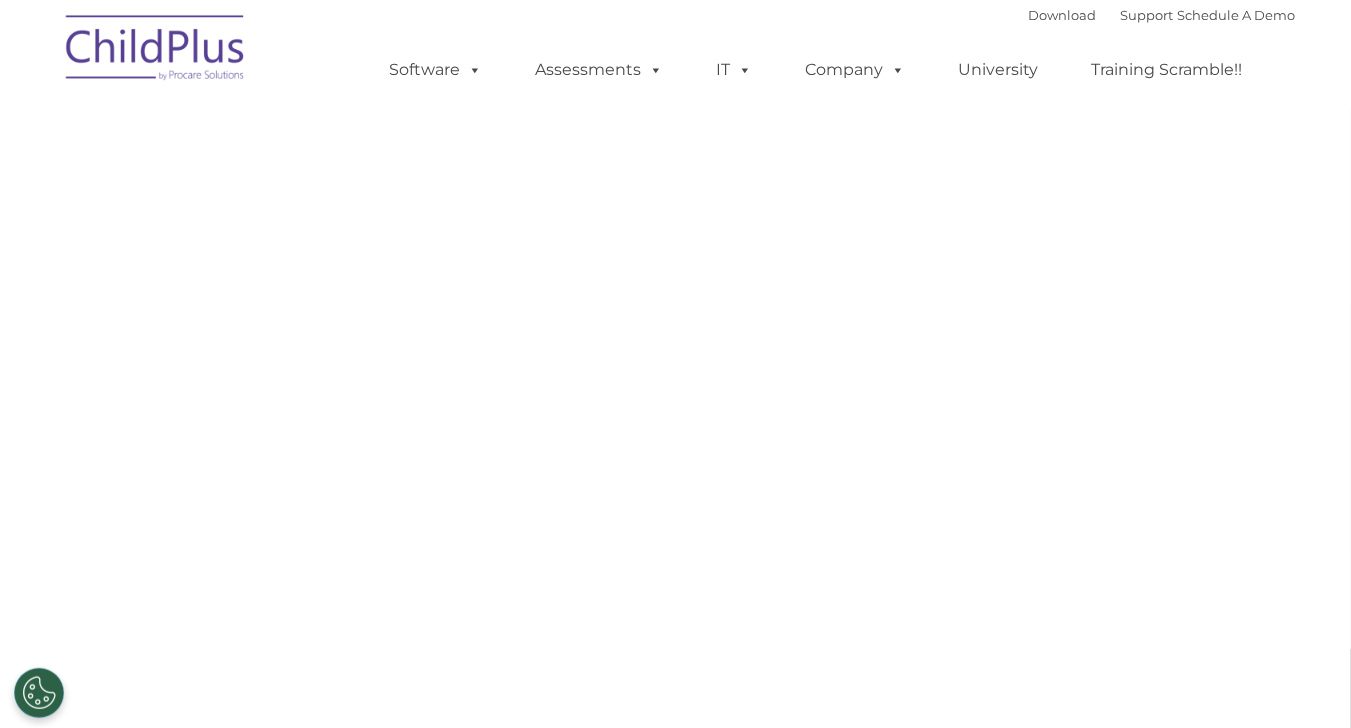 select on "MEDIUM" 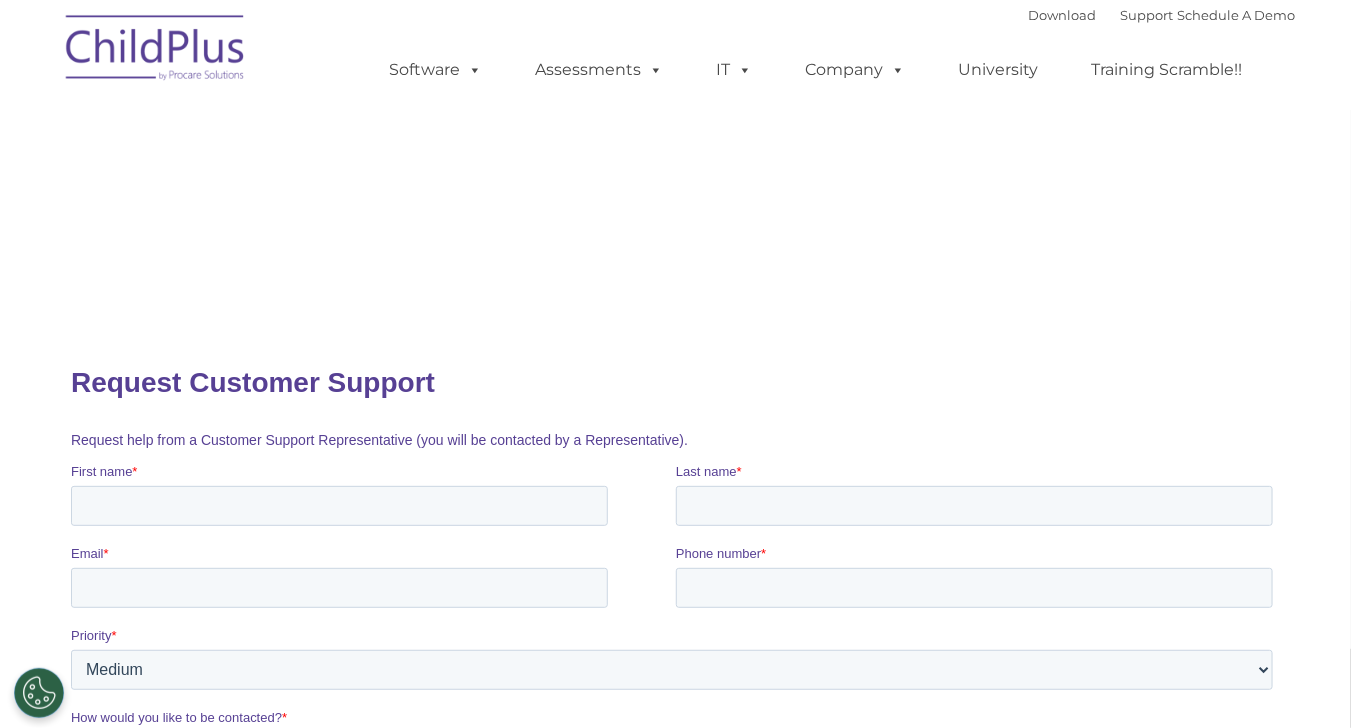 scroll, scrollTop: 0, scrollLeft: 0, axis: both 